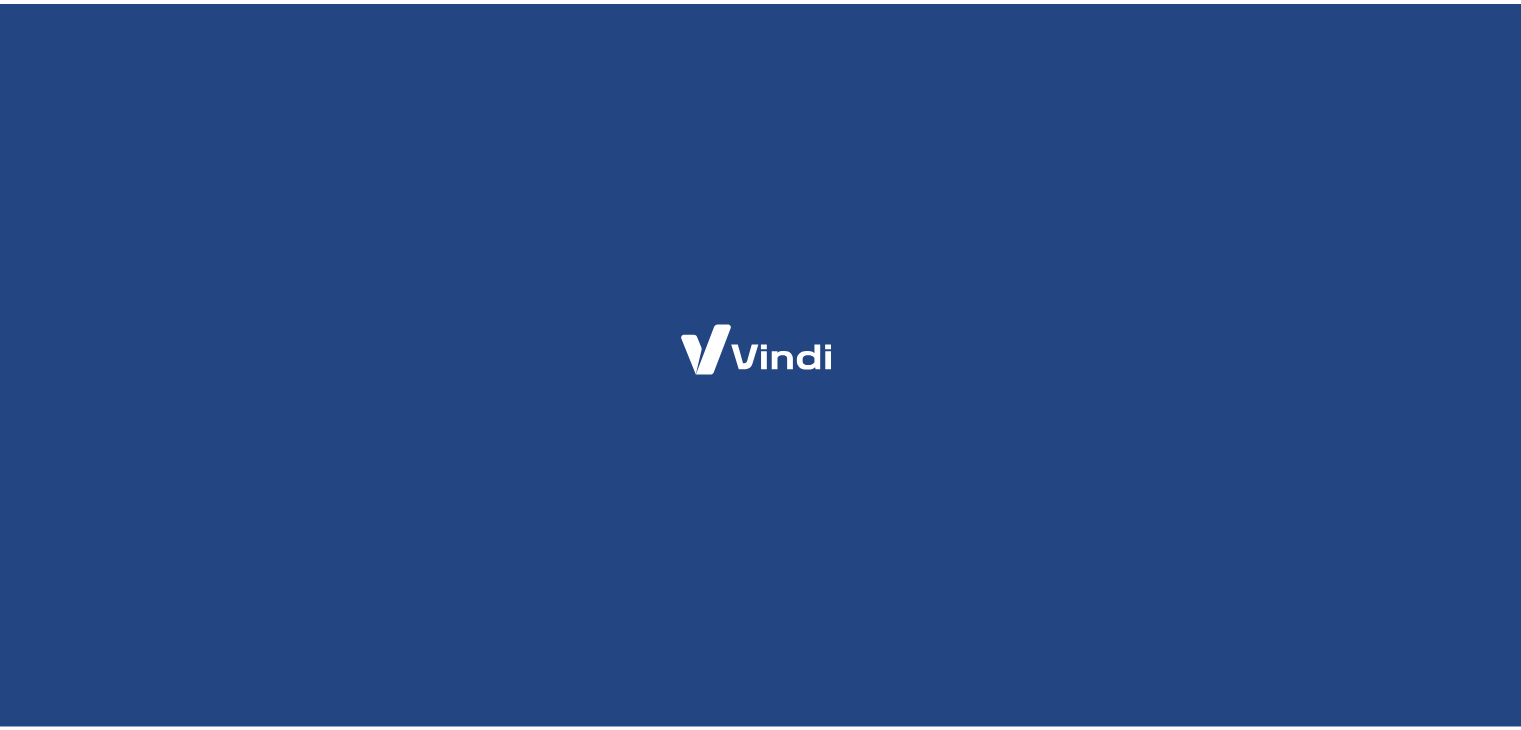 scroll, scrollTop: 0, scrollLeft: 0, axis: both 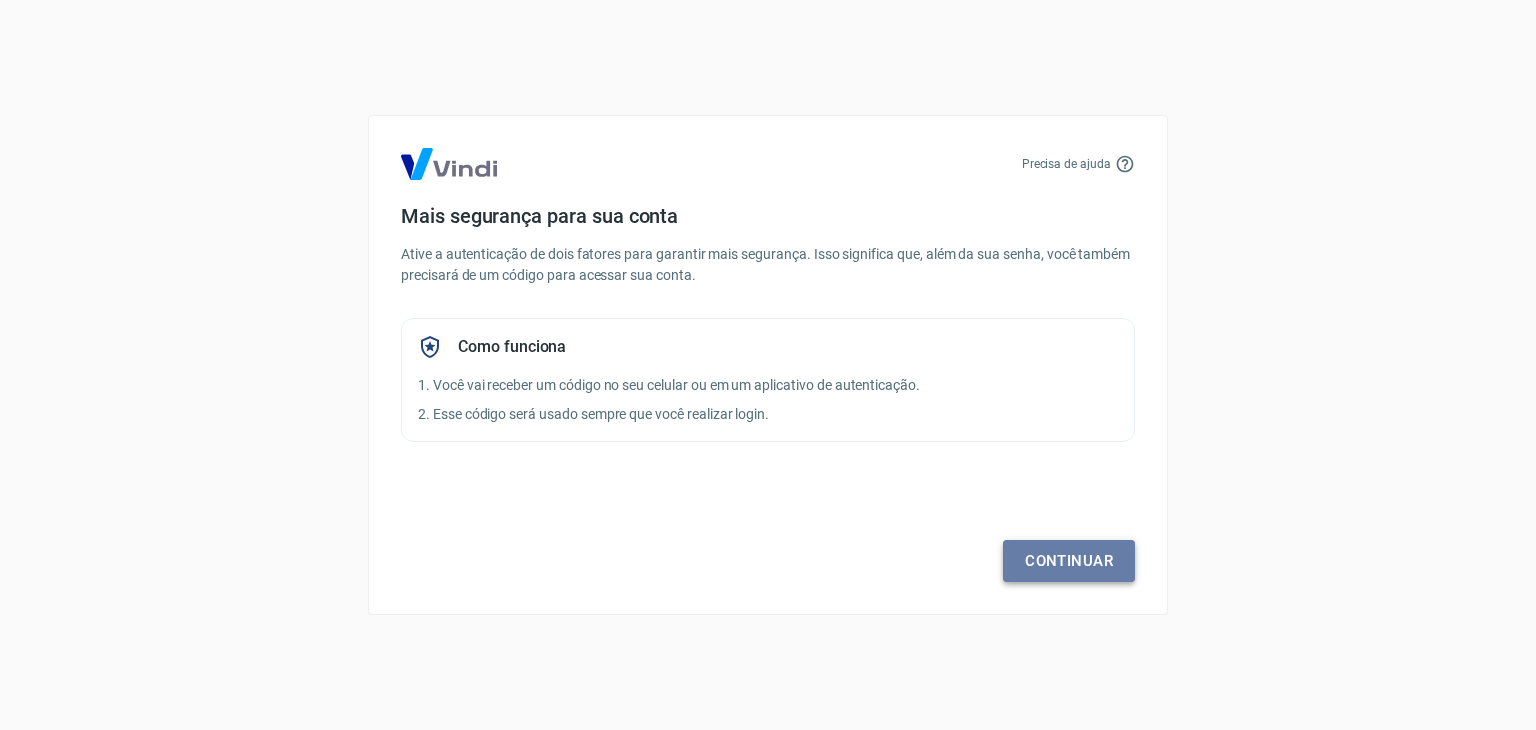 click on "Continuar" at bounding box center (1069, 561) 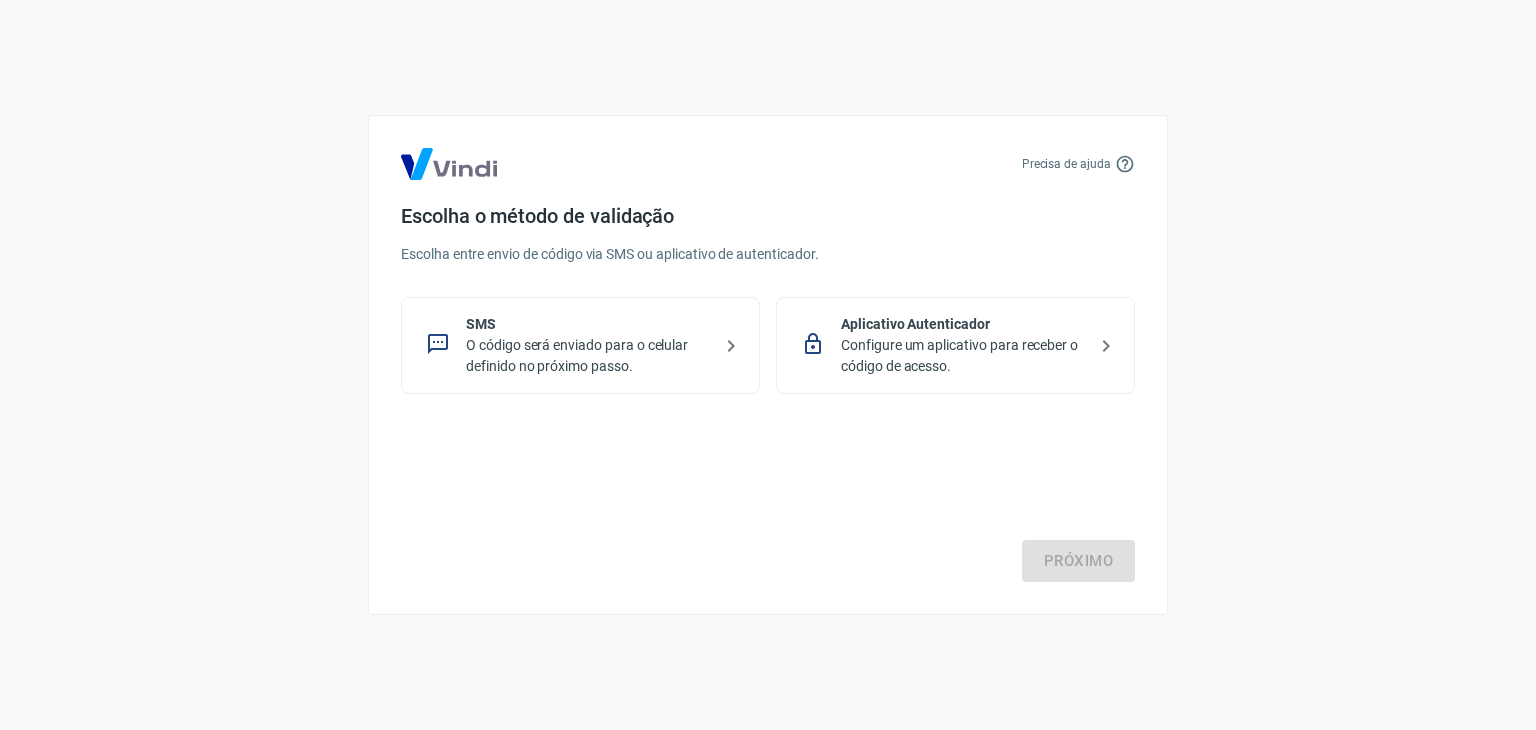 click on "O código será enviado para o celular definido no próximo passo." at bounding box center [588, 356] 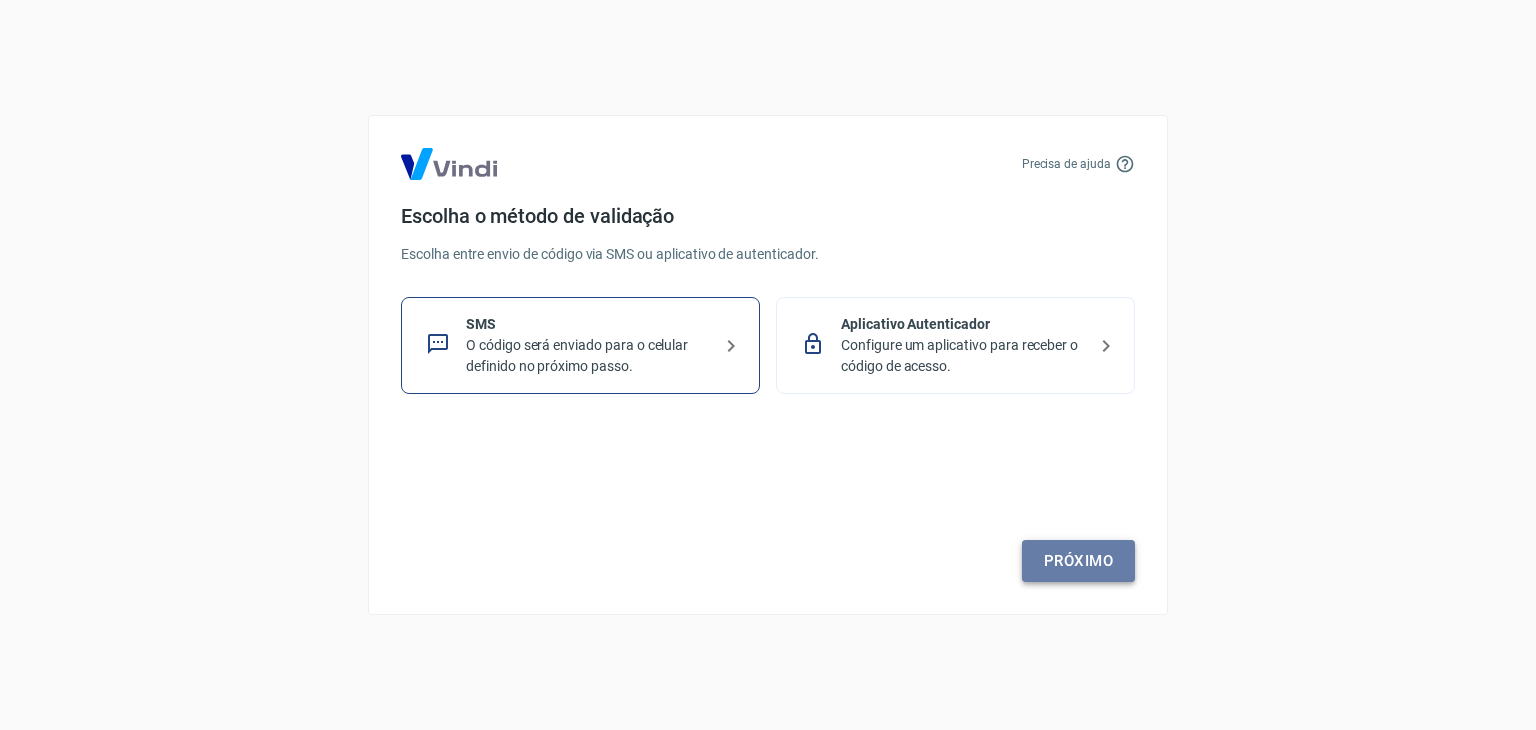 click on "Próximo" at bounding box center [1078, 561] 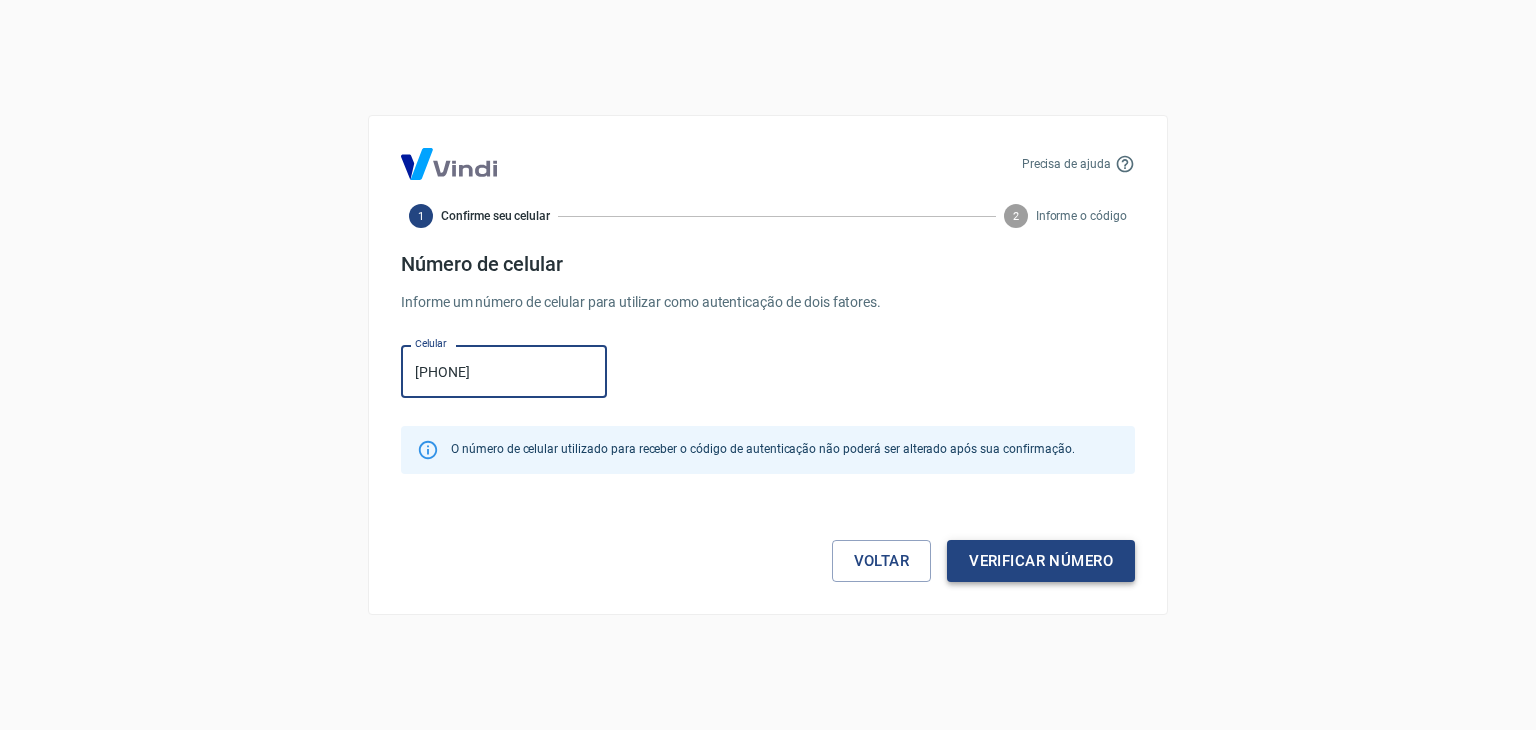 type on "[PHONE]" 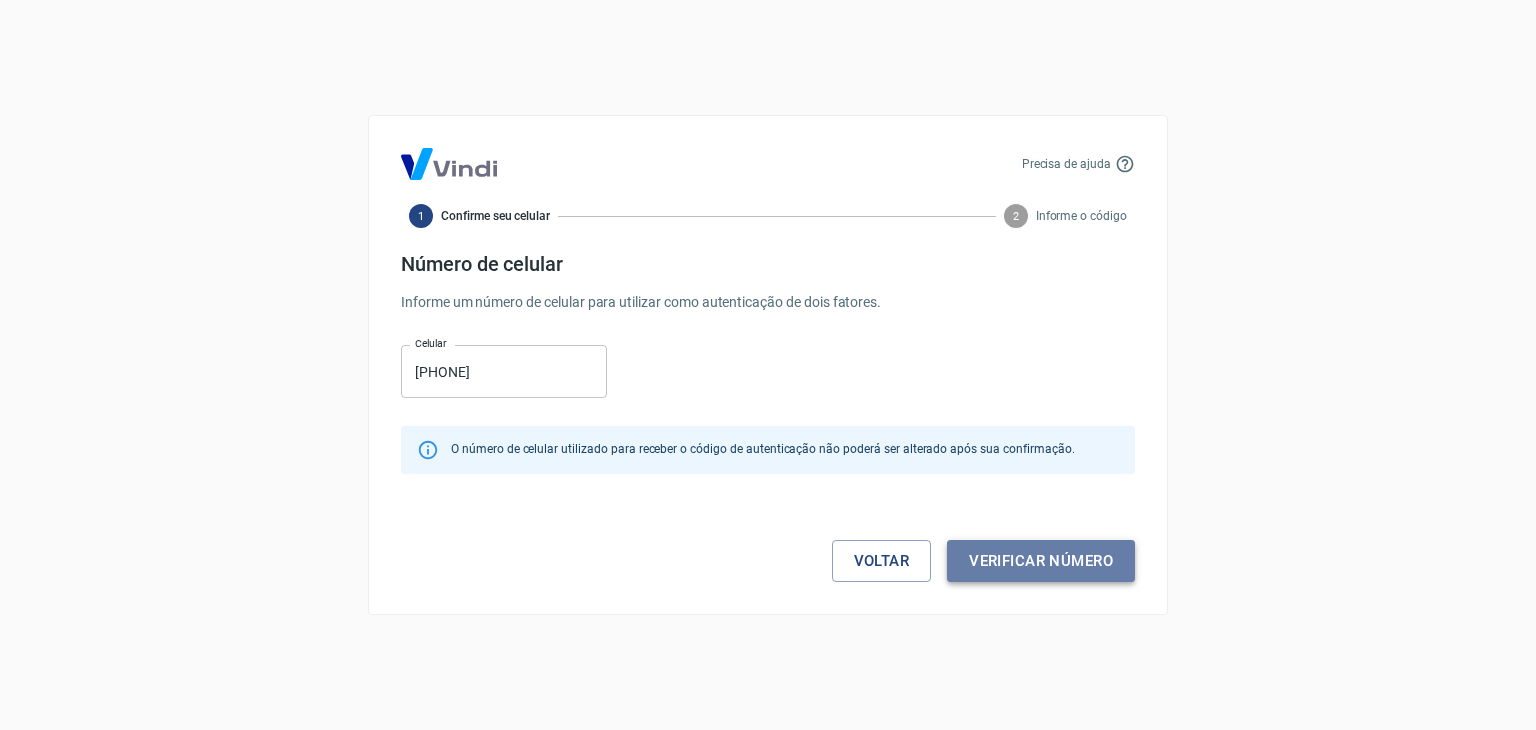 click on "Verificar número" at bounding box center (1041, 561) 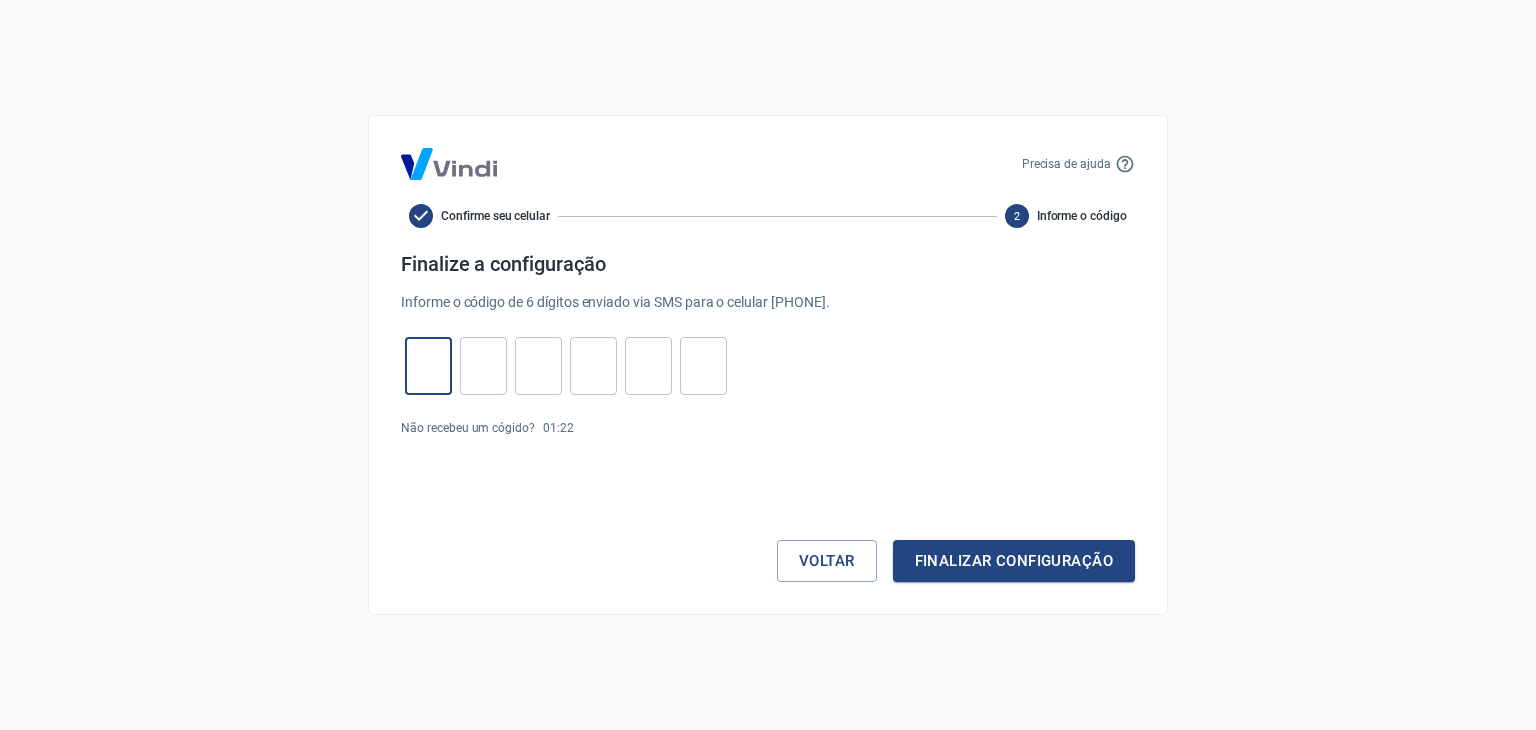 click at bounding box center [428, 366] 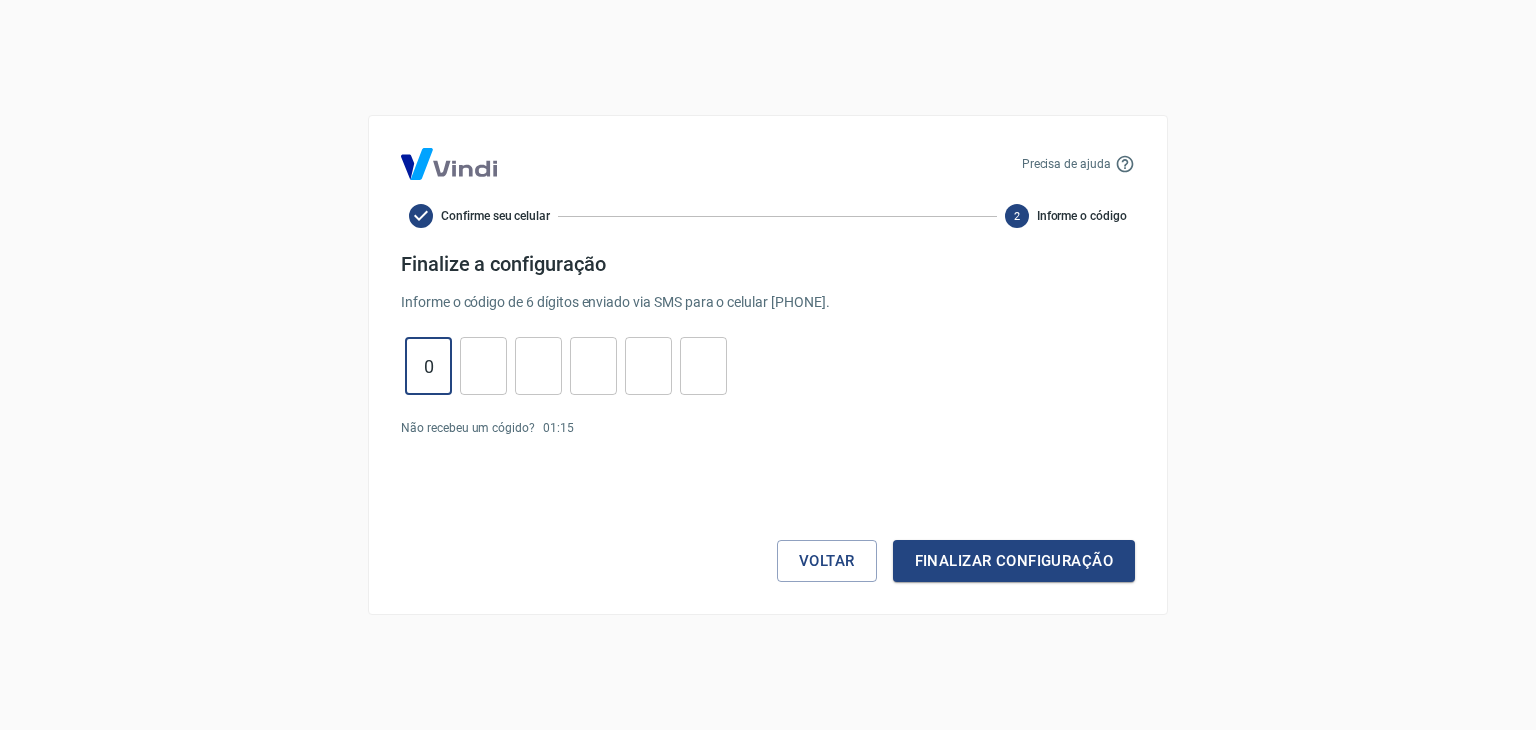 type on "0" 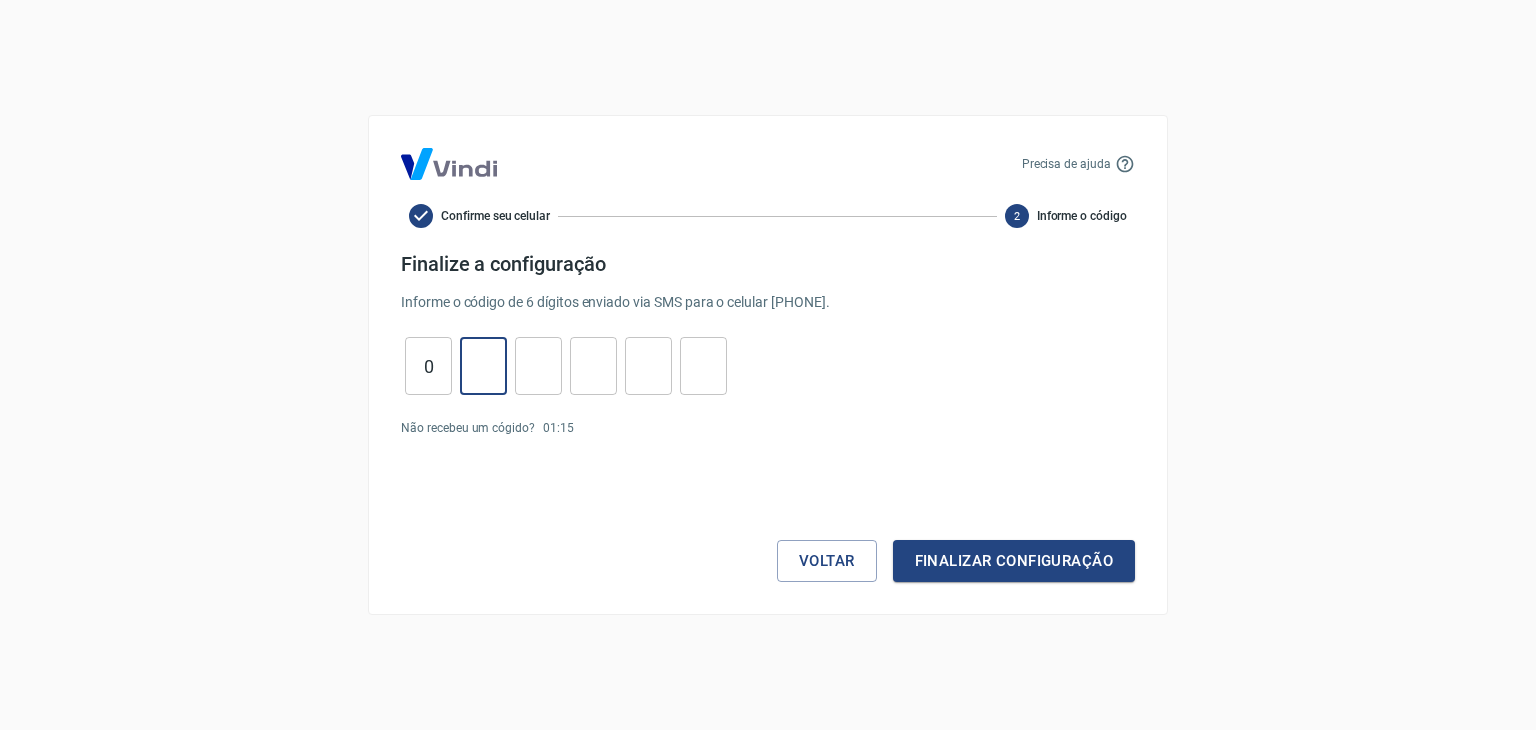 type on "1" 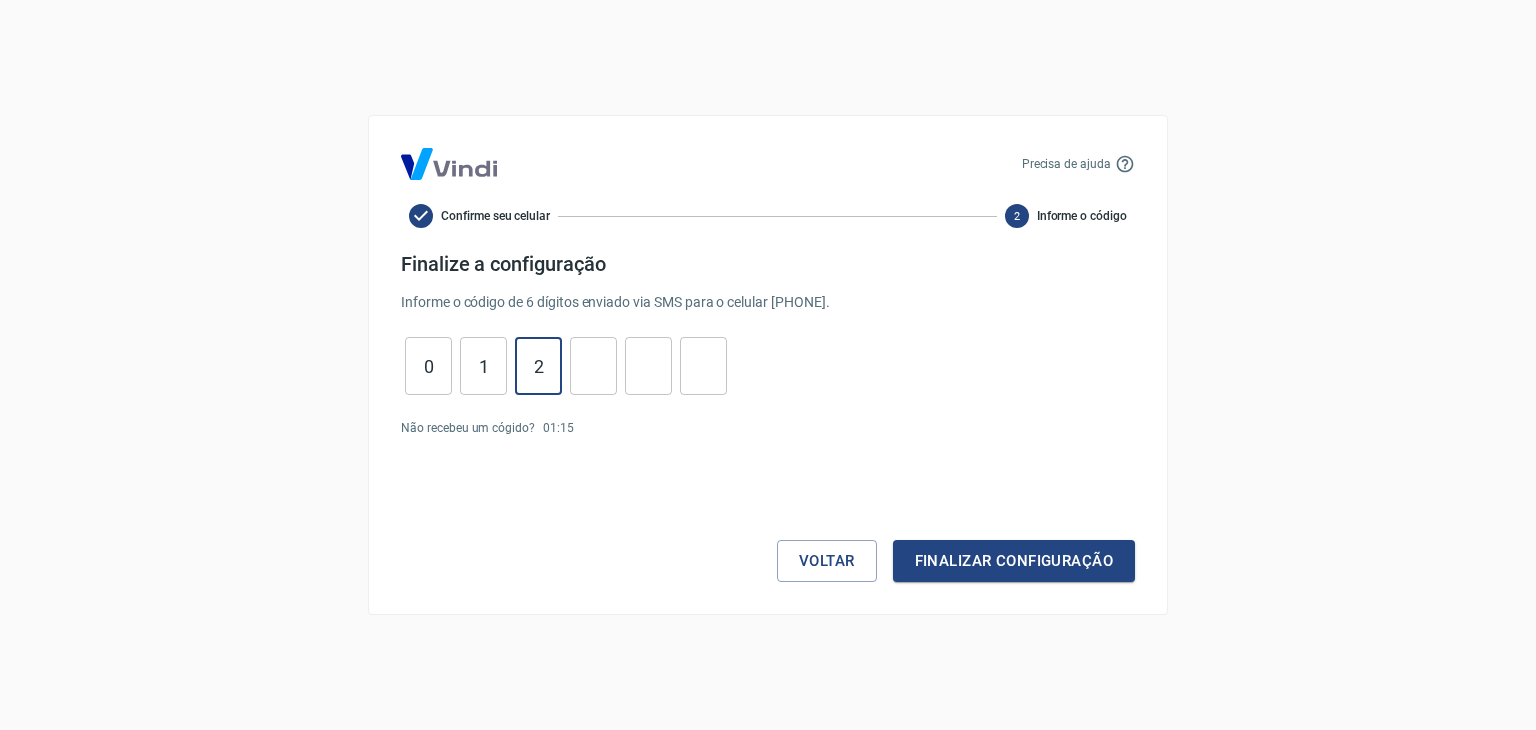 type on "2" 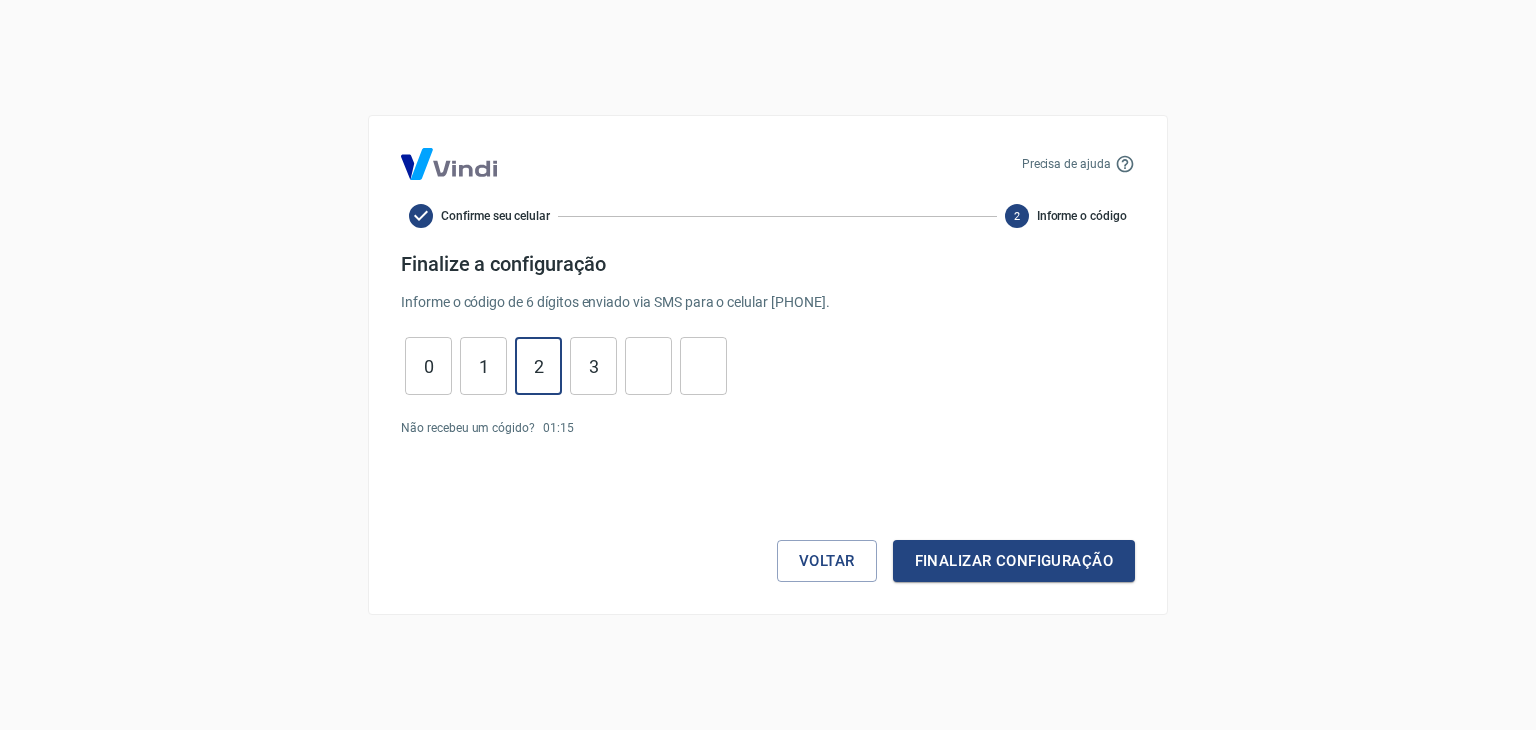type on "3" 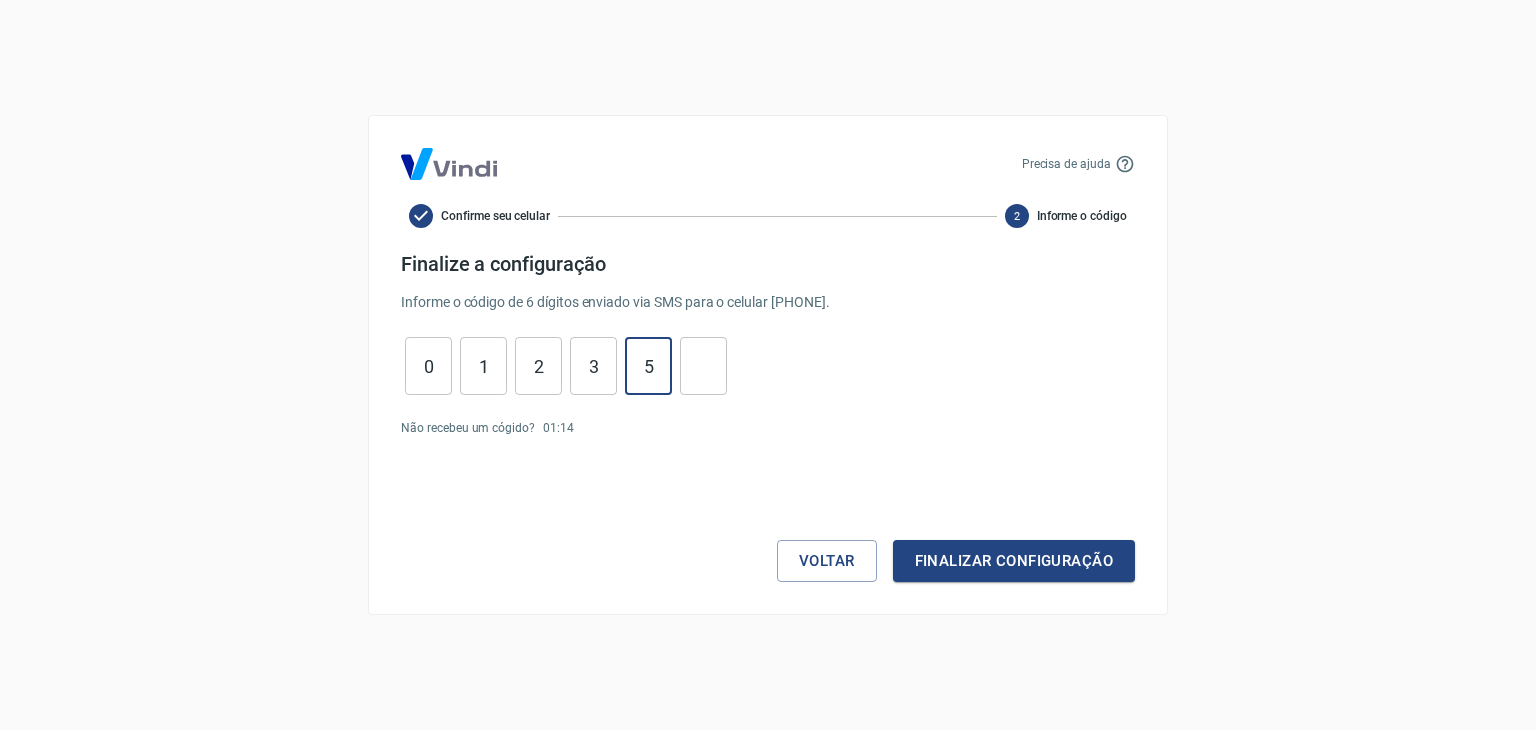 type on "5" 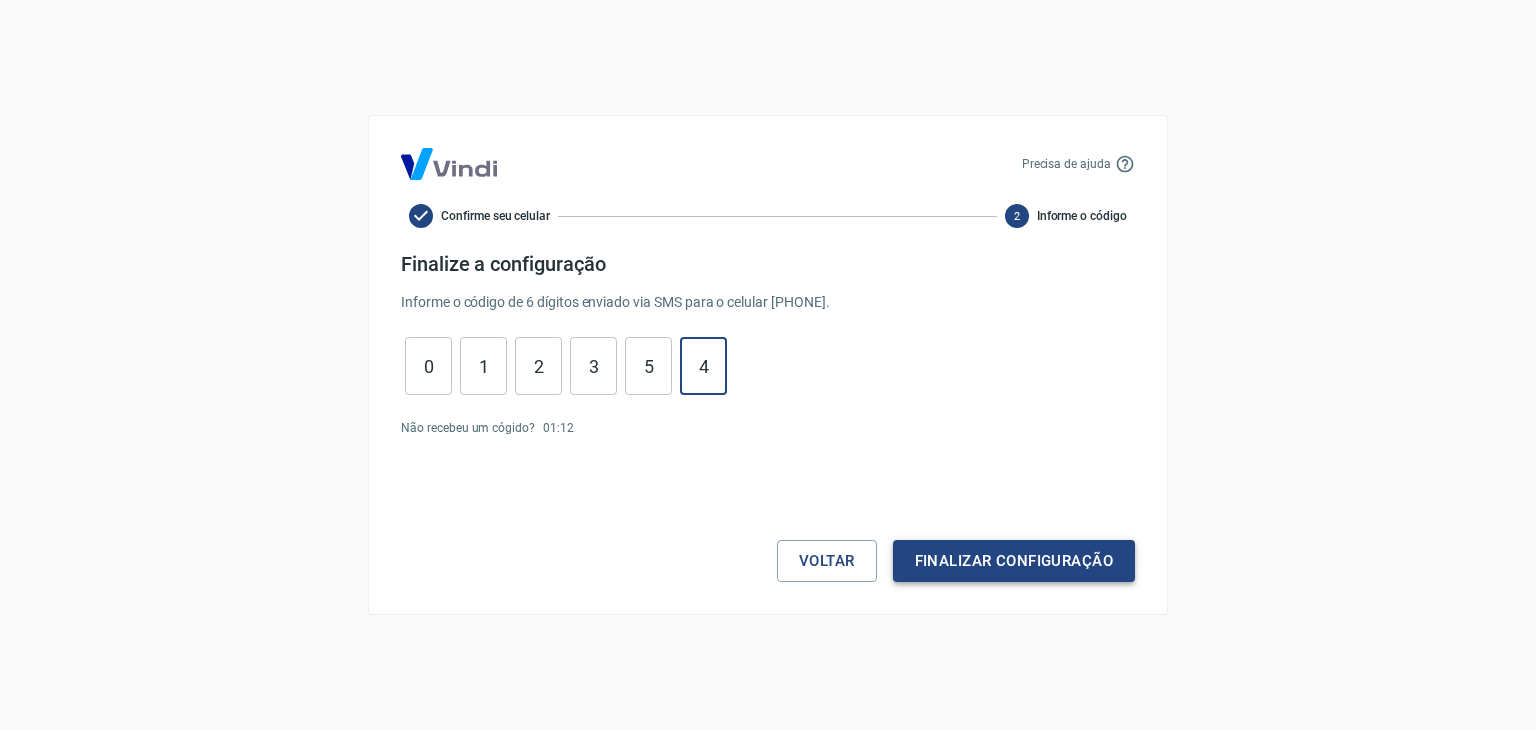 type on "4" 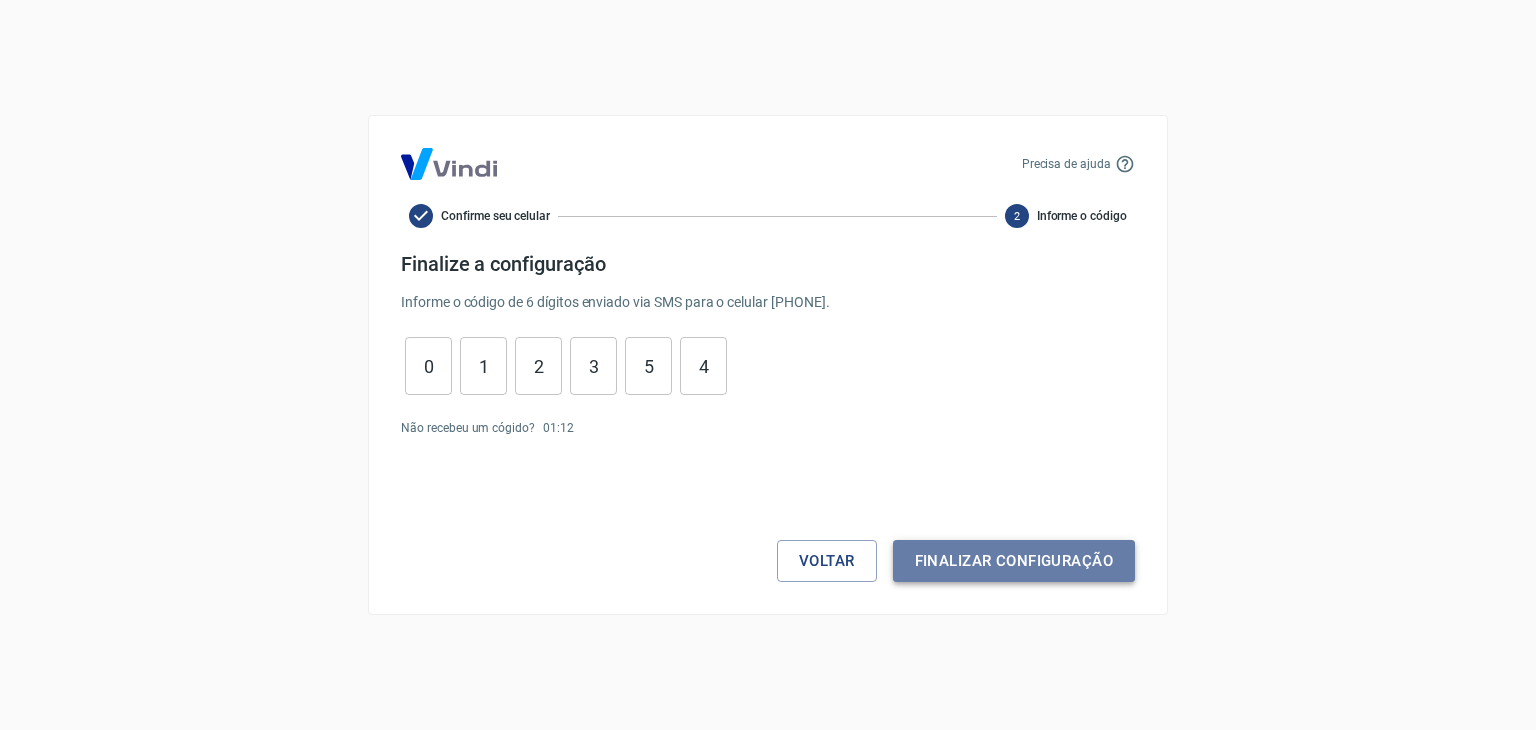 click on "Finalizar configuração" at bounding box center [1014, 561] 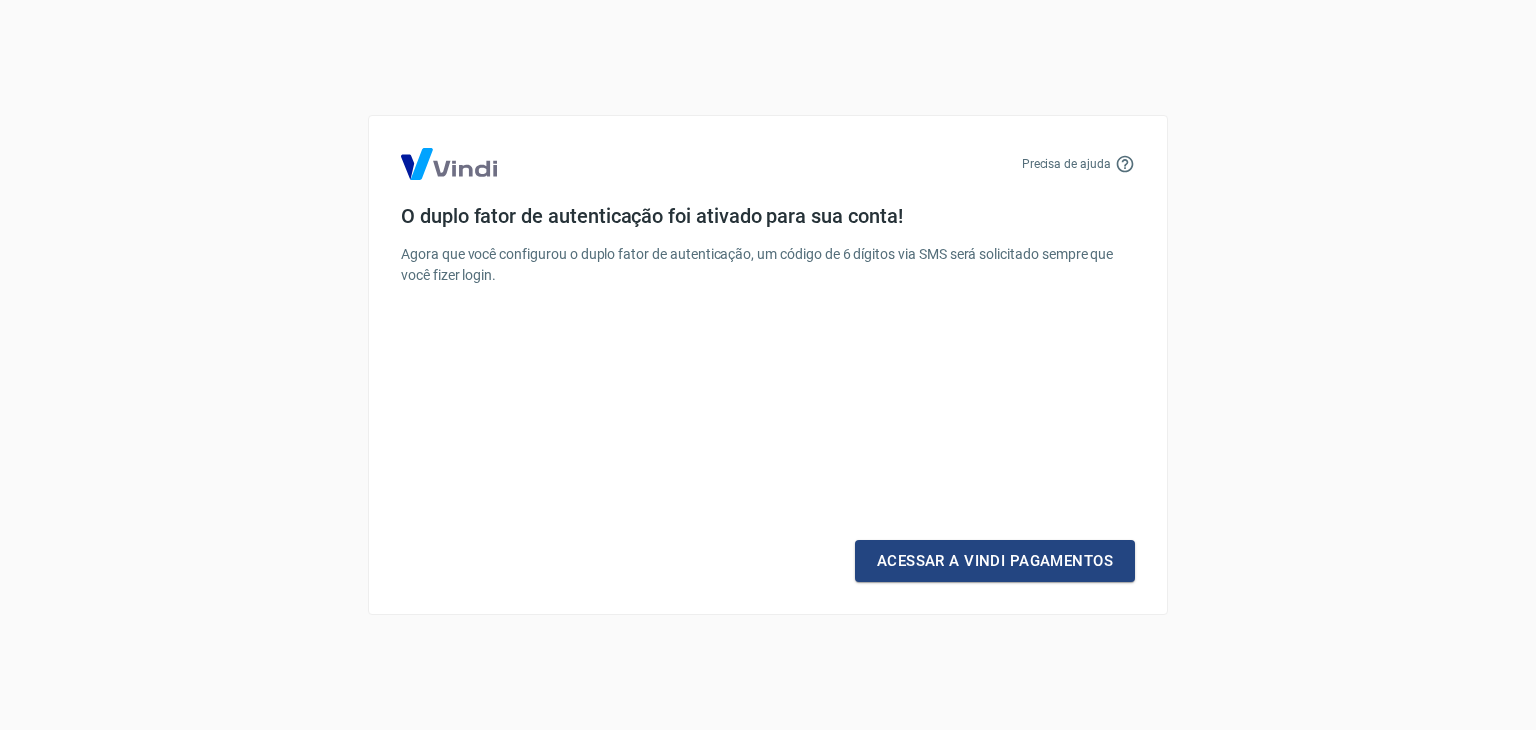 click on "Acessar a Vindi Pagamentos" at bounding box center (995, 561) 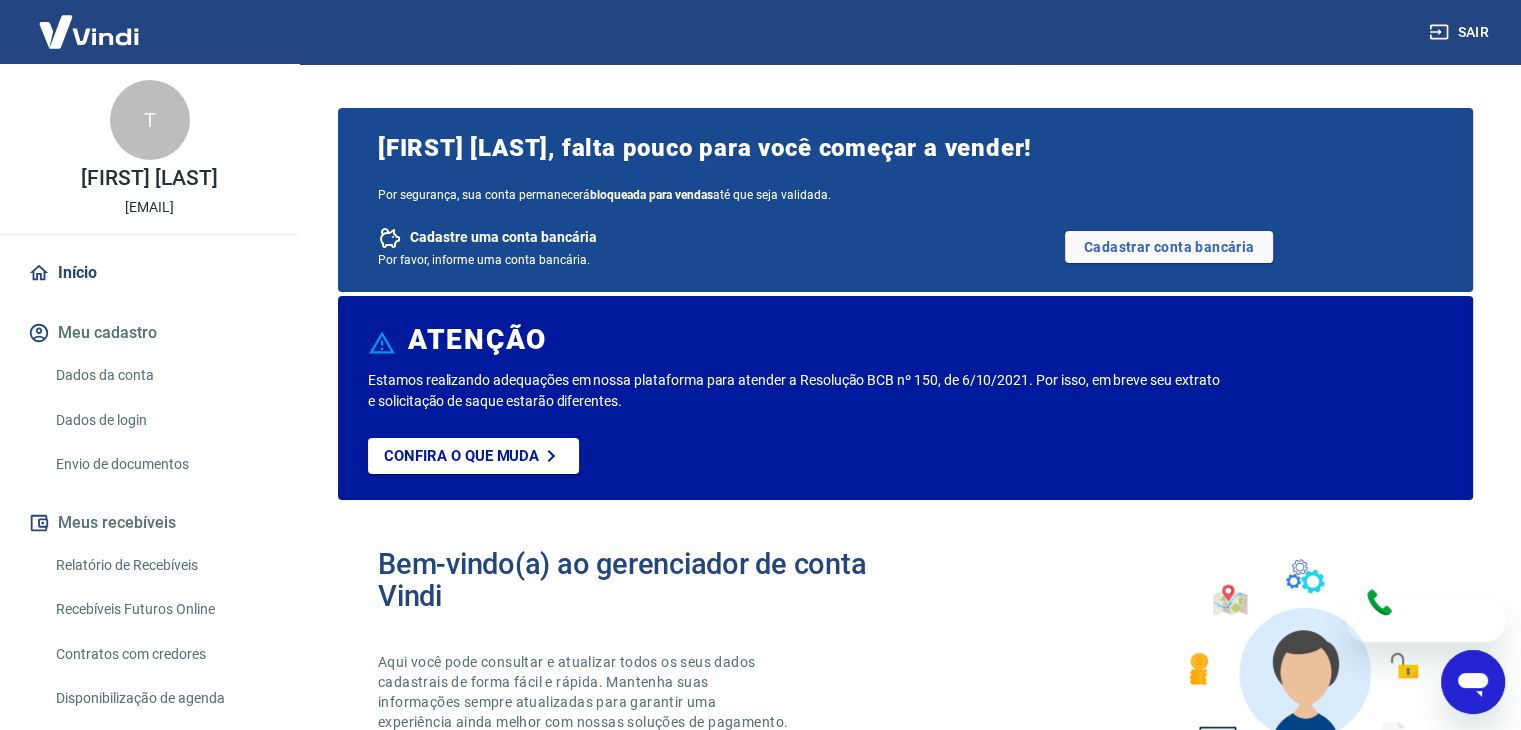 scroll, scrollTop: 0, scrollLeft: 0, axis: both 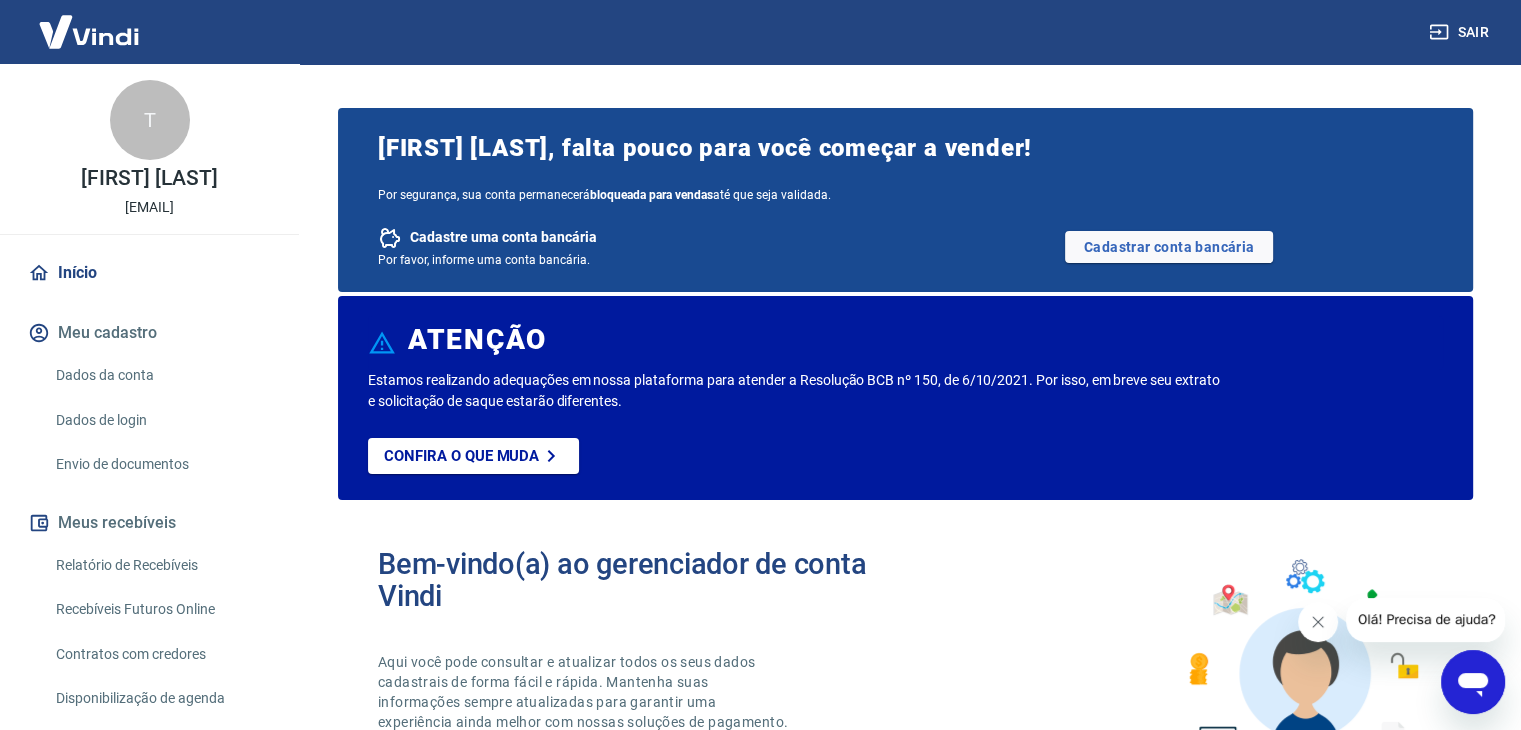 click on "Cadastre uma conta bancária Por favor, informe uma conta bancária. Cadastrar conta bancária" at bounding box center [905, 247] 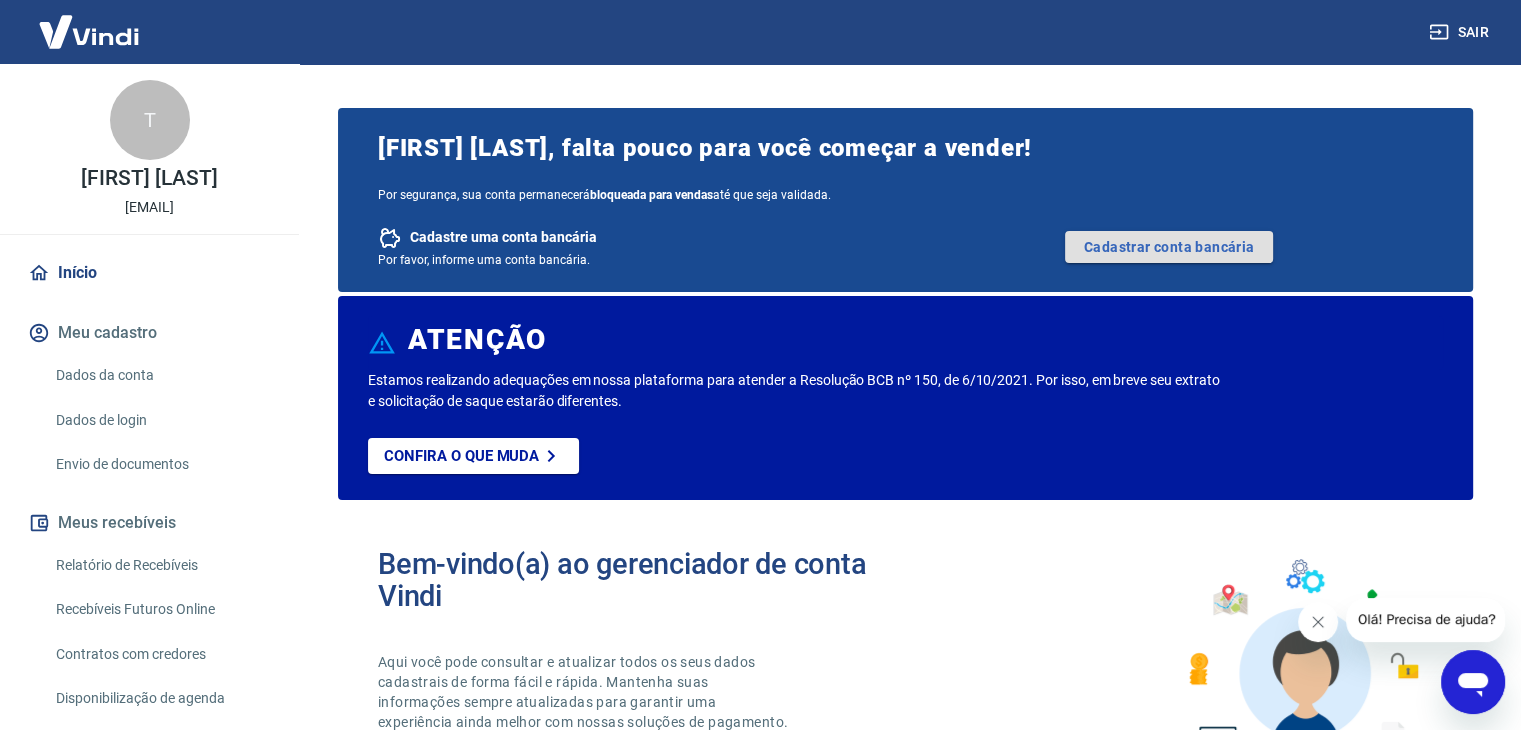 click on "Cadastrar conta bancária" at bounding box center (1169, 247) 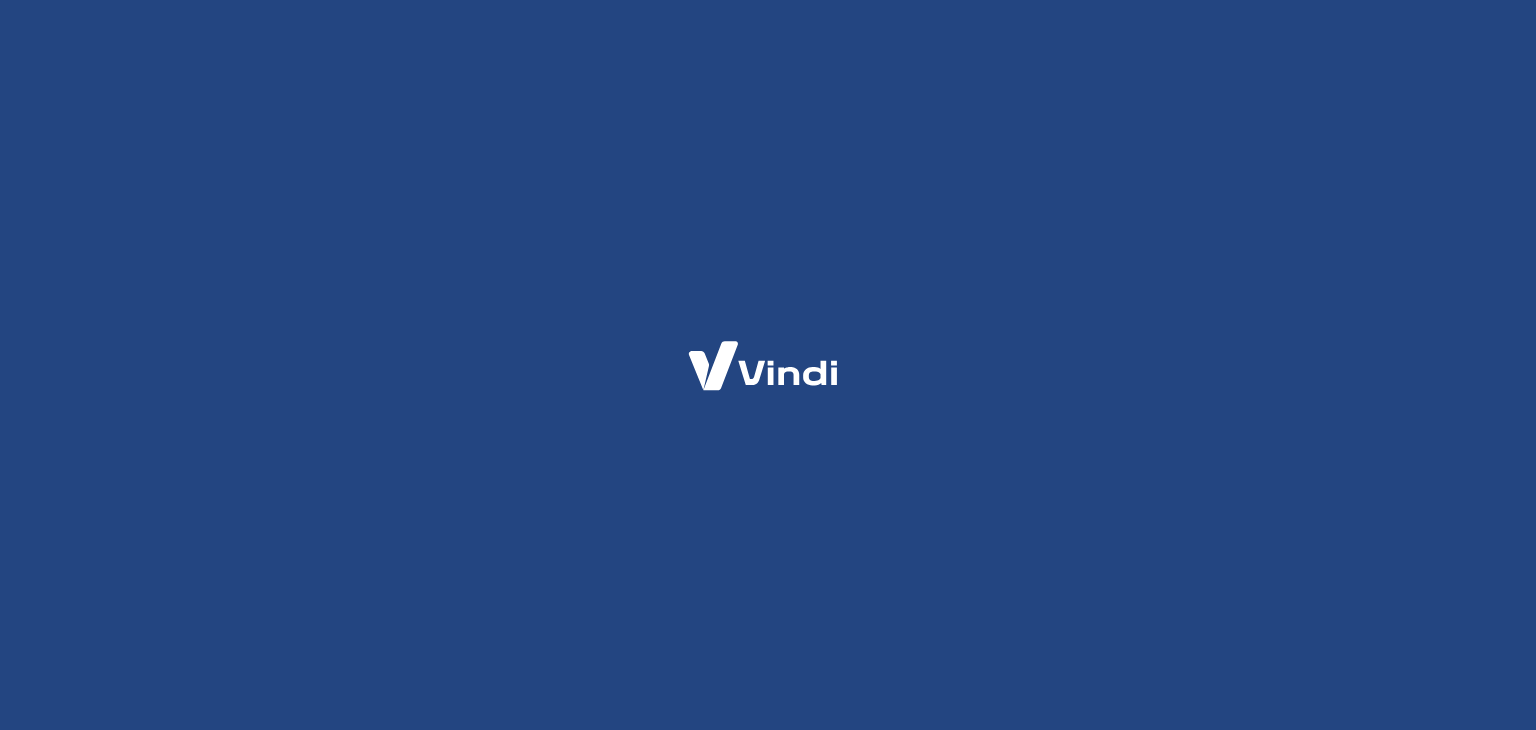 scroll, scrollTop: 0, scrollLeft: 0, axis: both 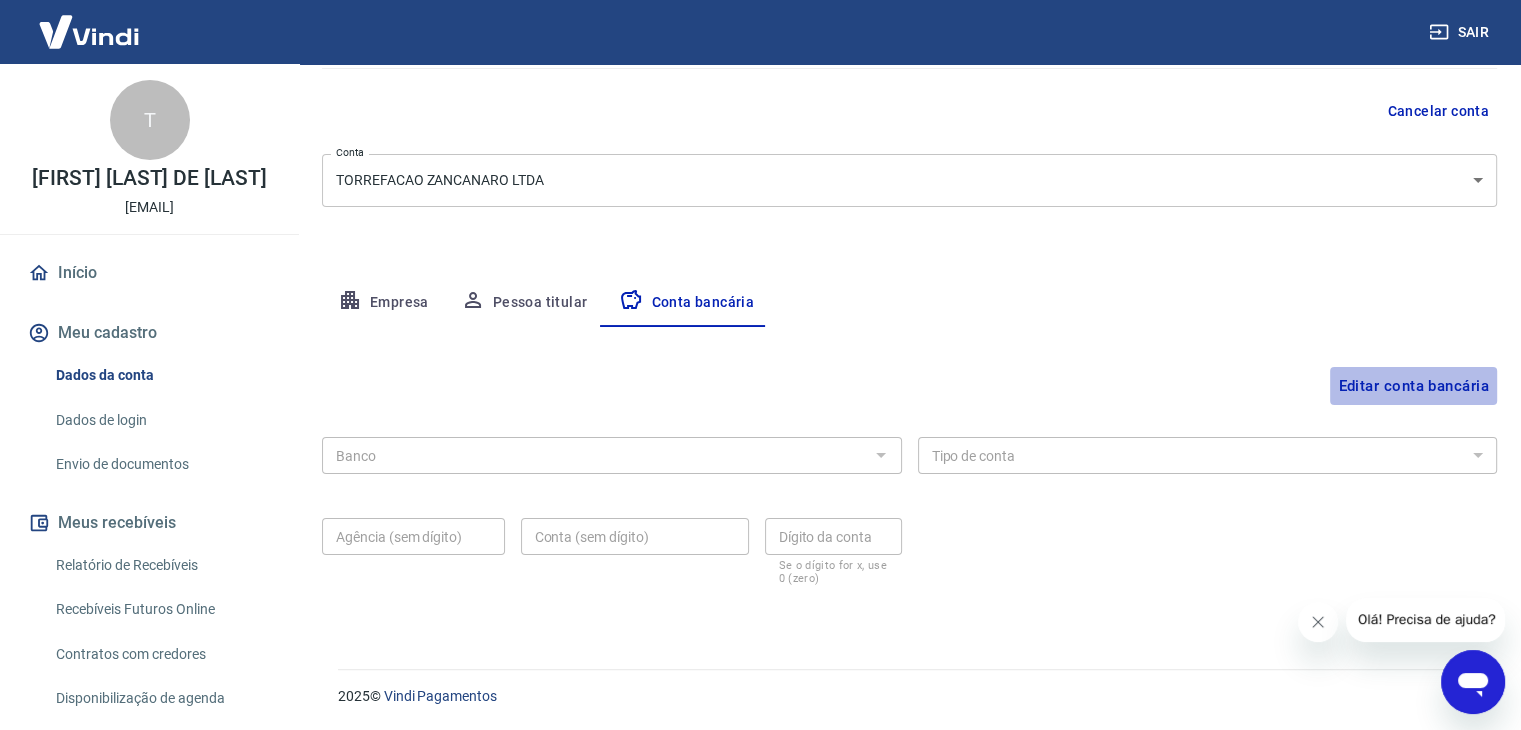 click on "Editar conta bancária" at bounding box center [1413, 386] 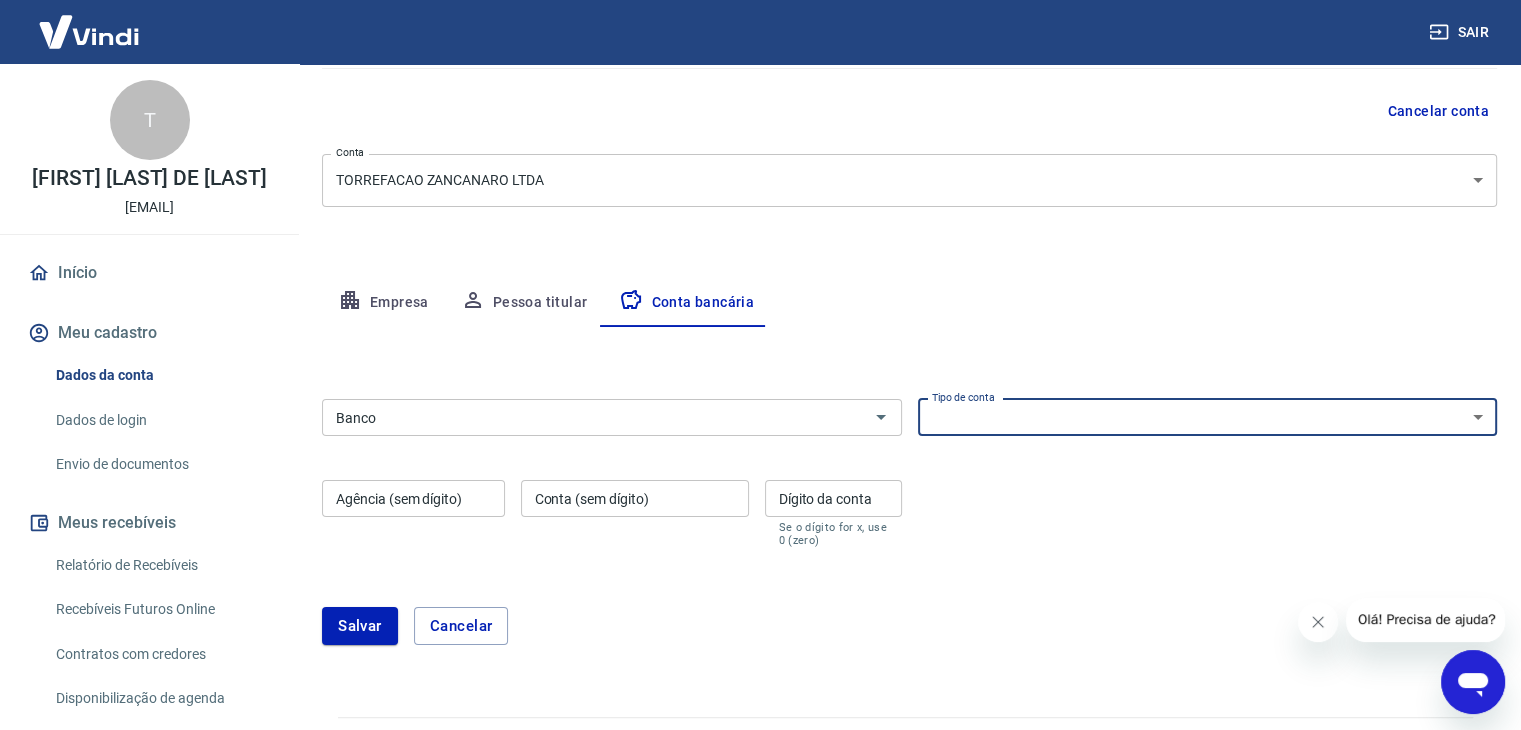 click on "Conta Corrente Conta Poupança" at bounding box center (1208, 417) 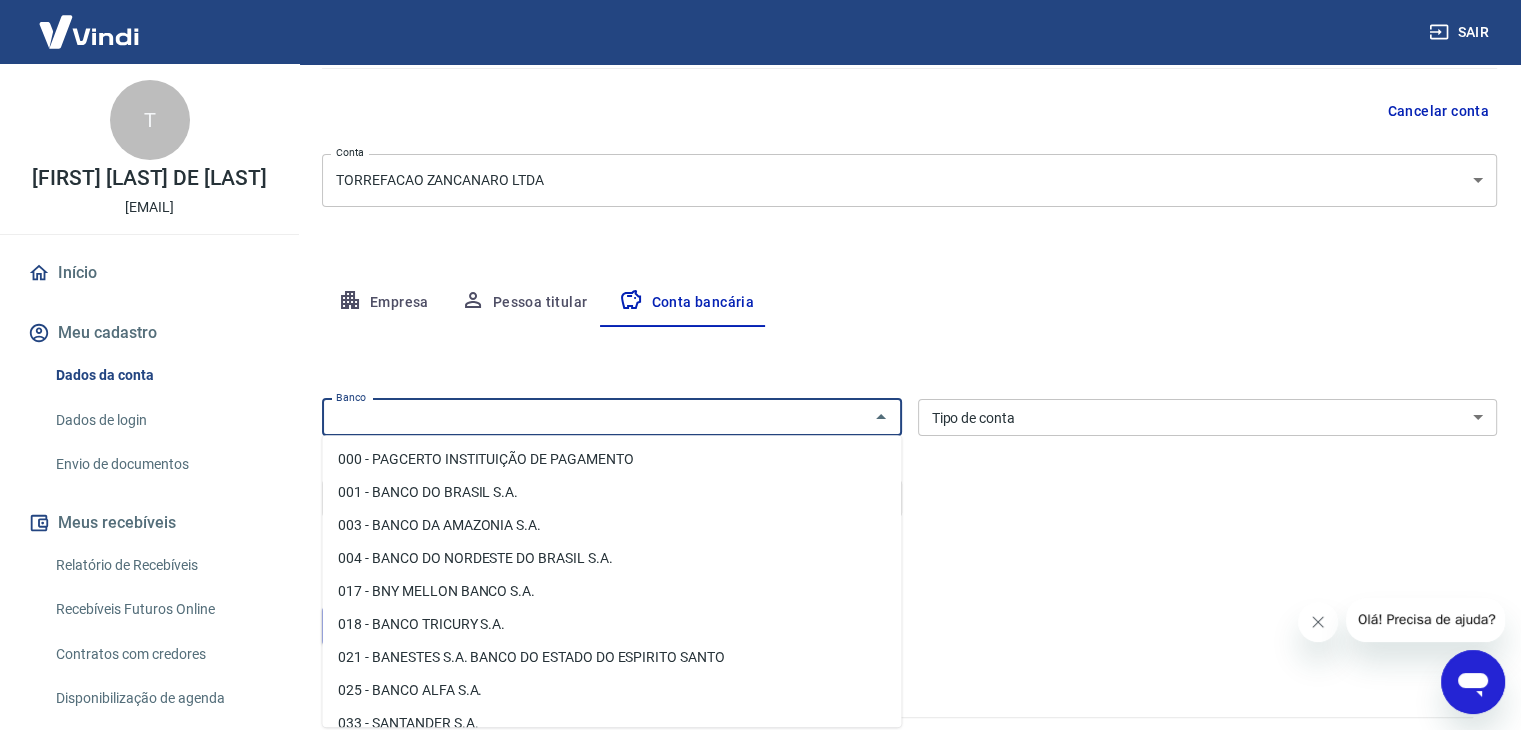 click on "Banco" at bounding box center [595, 417] 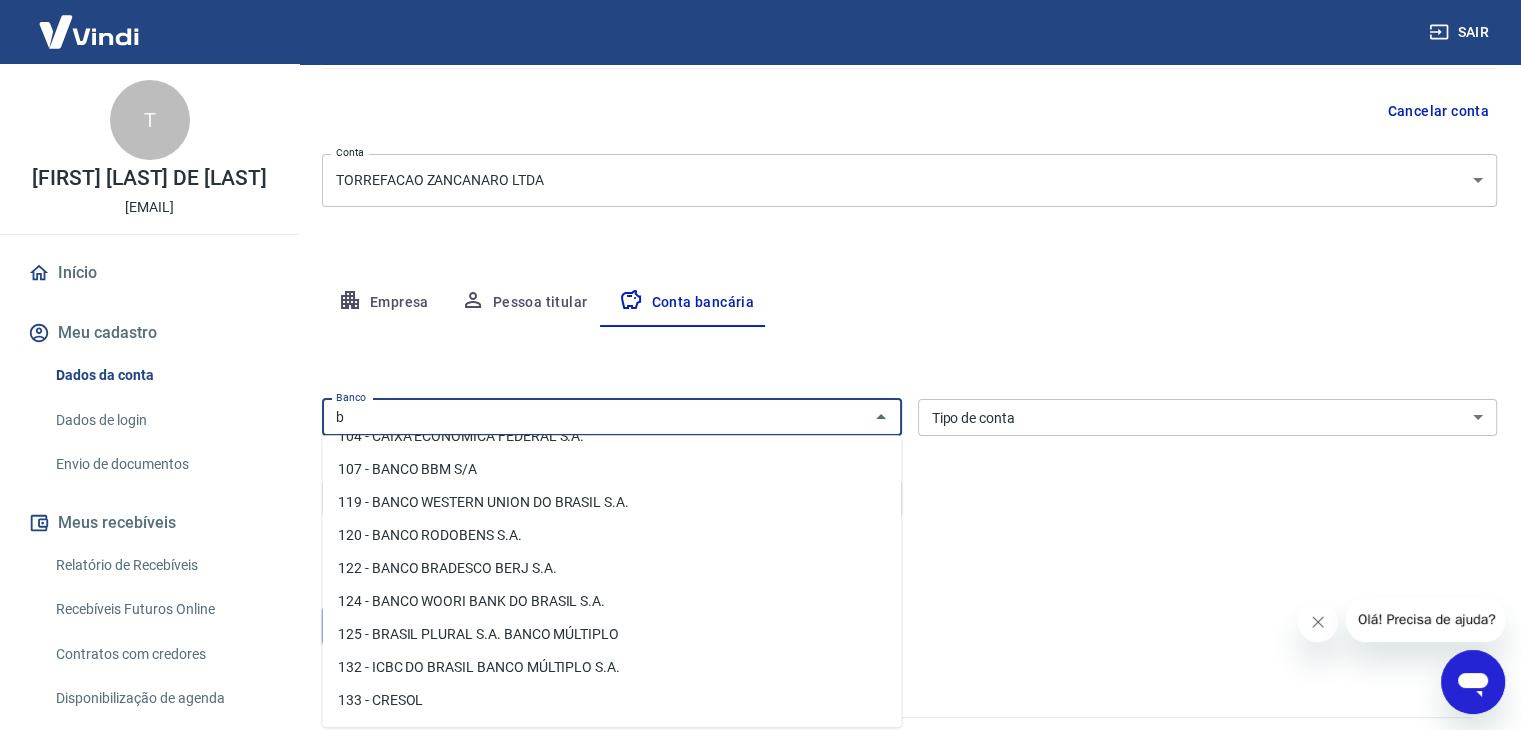 scroll, scrollTop: 0, scrollLeft: 0, axis: both 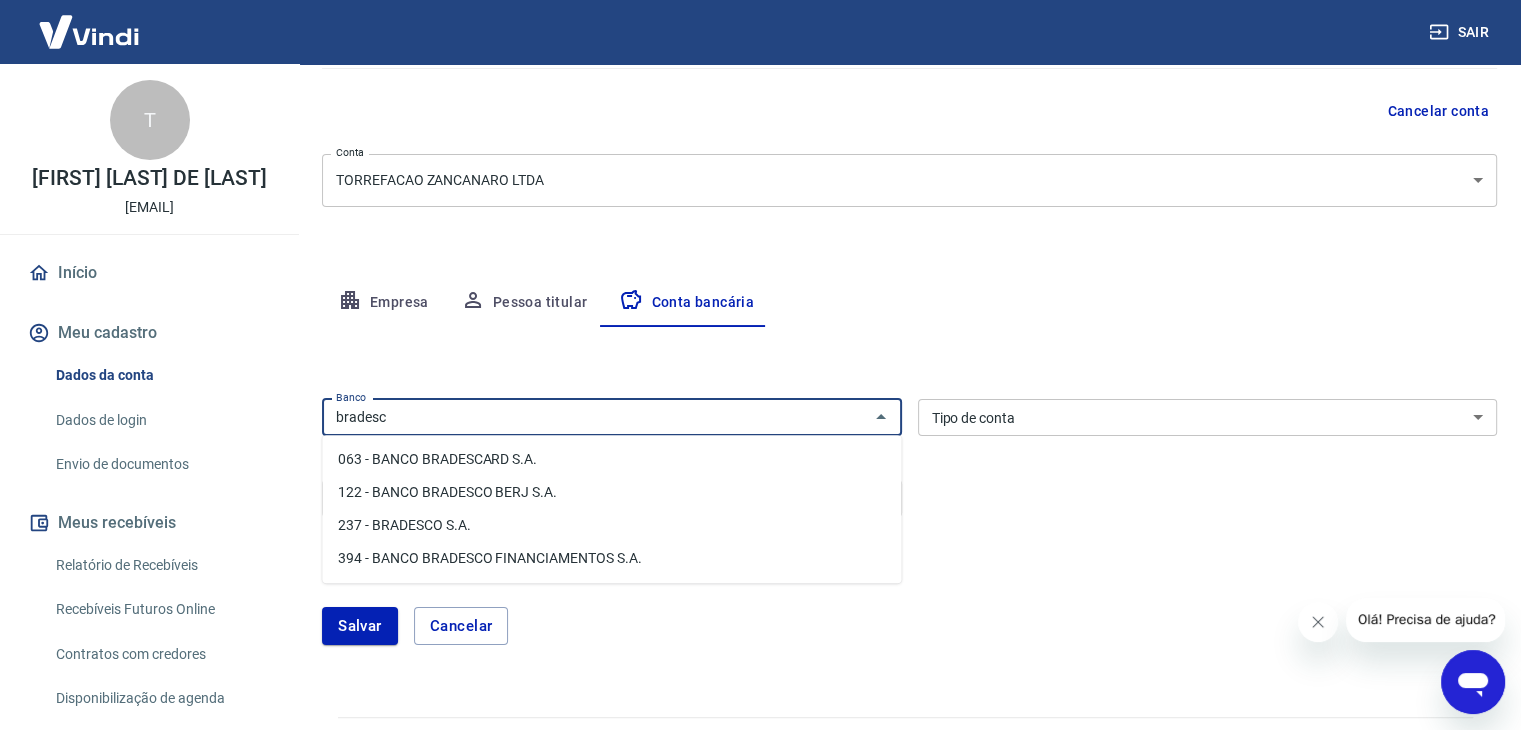 click on "237 - BRADESCO S.A." at bounding box center [611, 525] 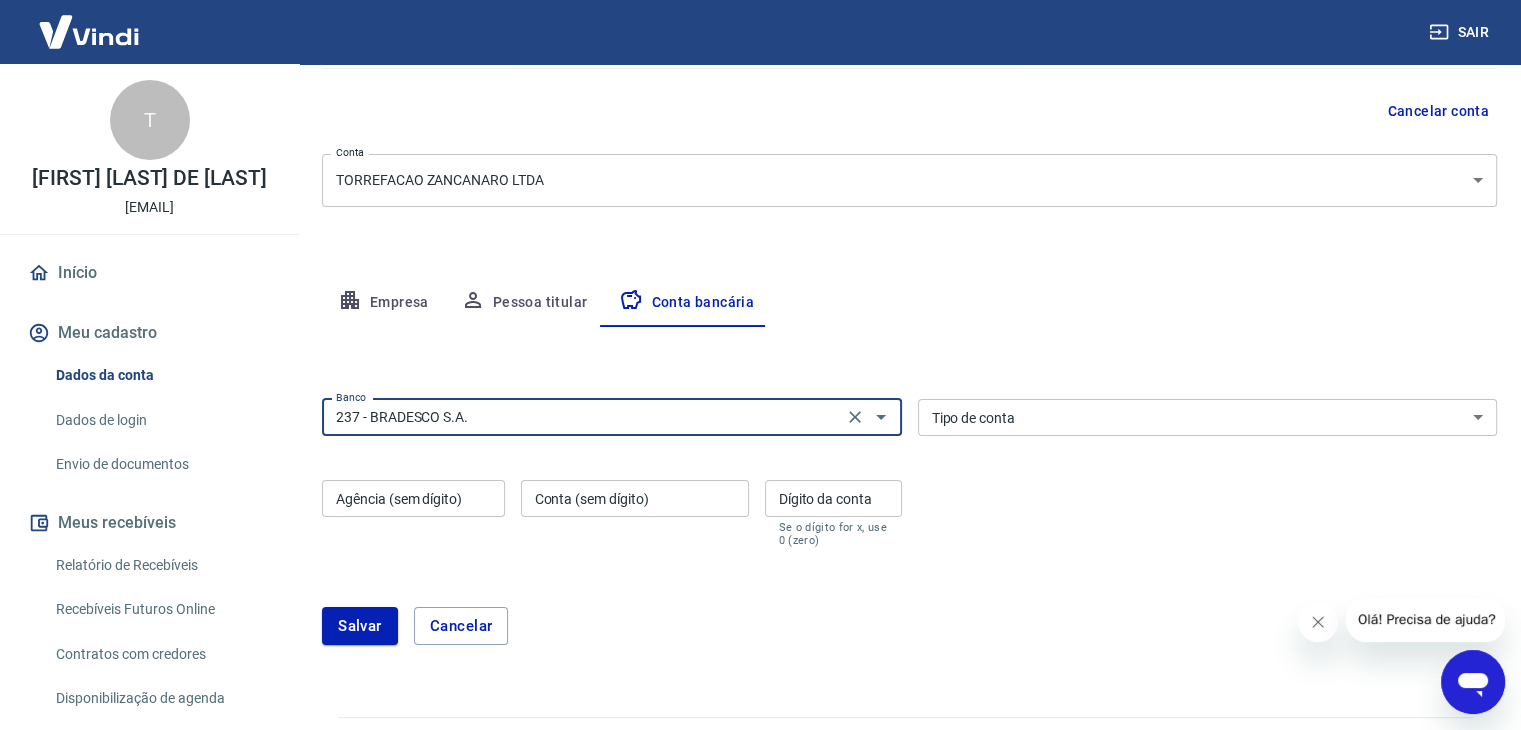 type on "237 - BRADESCO S.A." 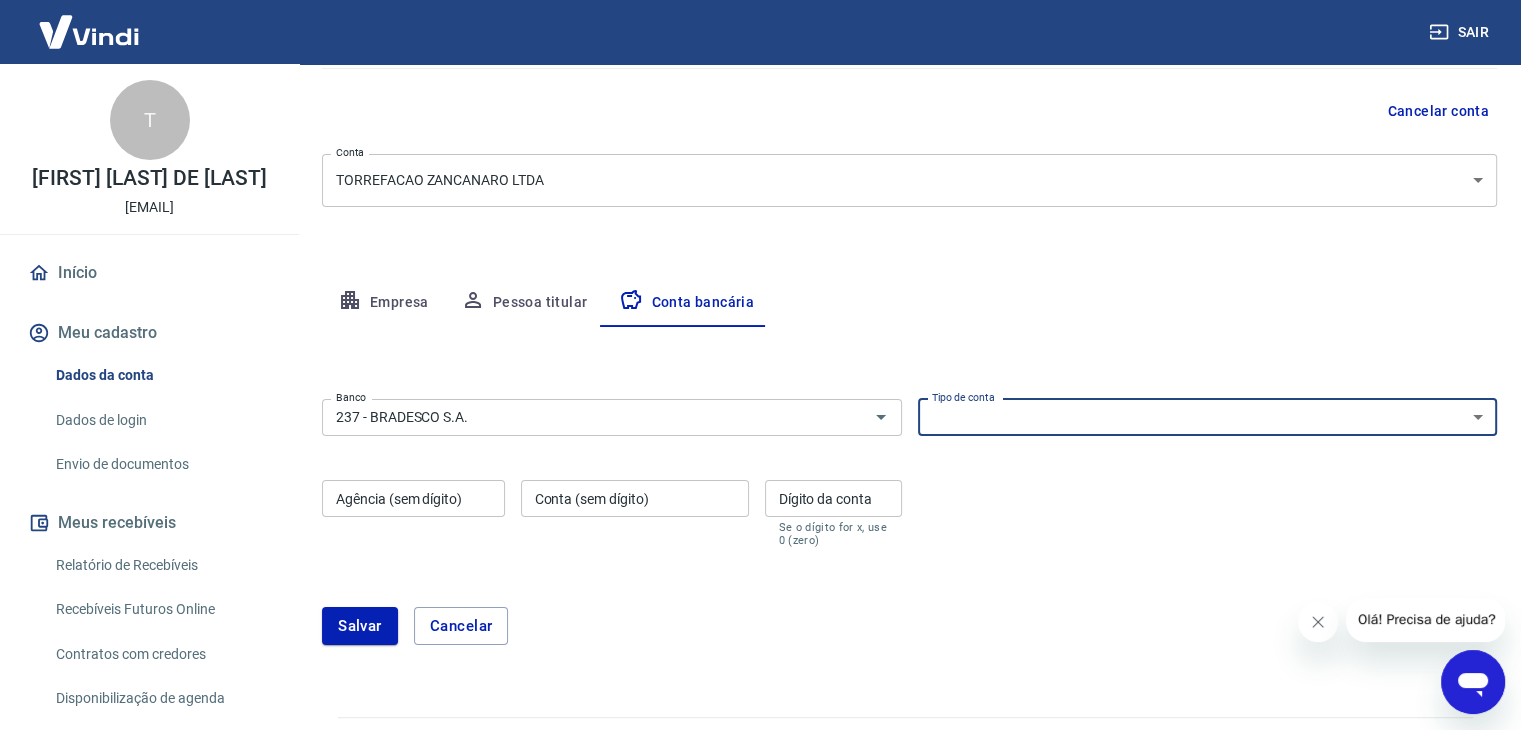 click on "Conta Corrente Conta Poupança" at bounding box center [1208, 417] 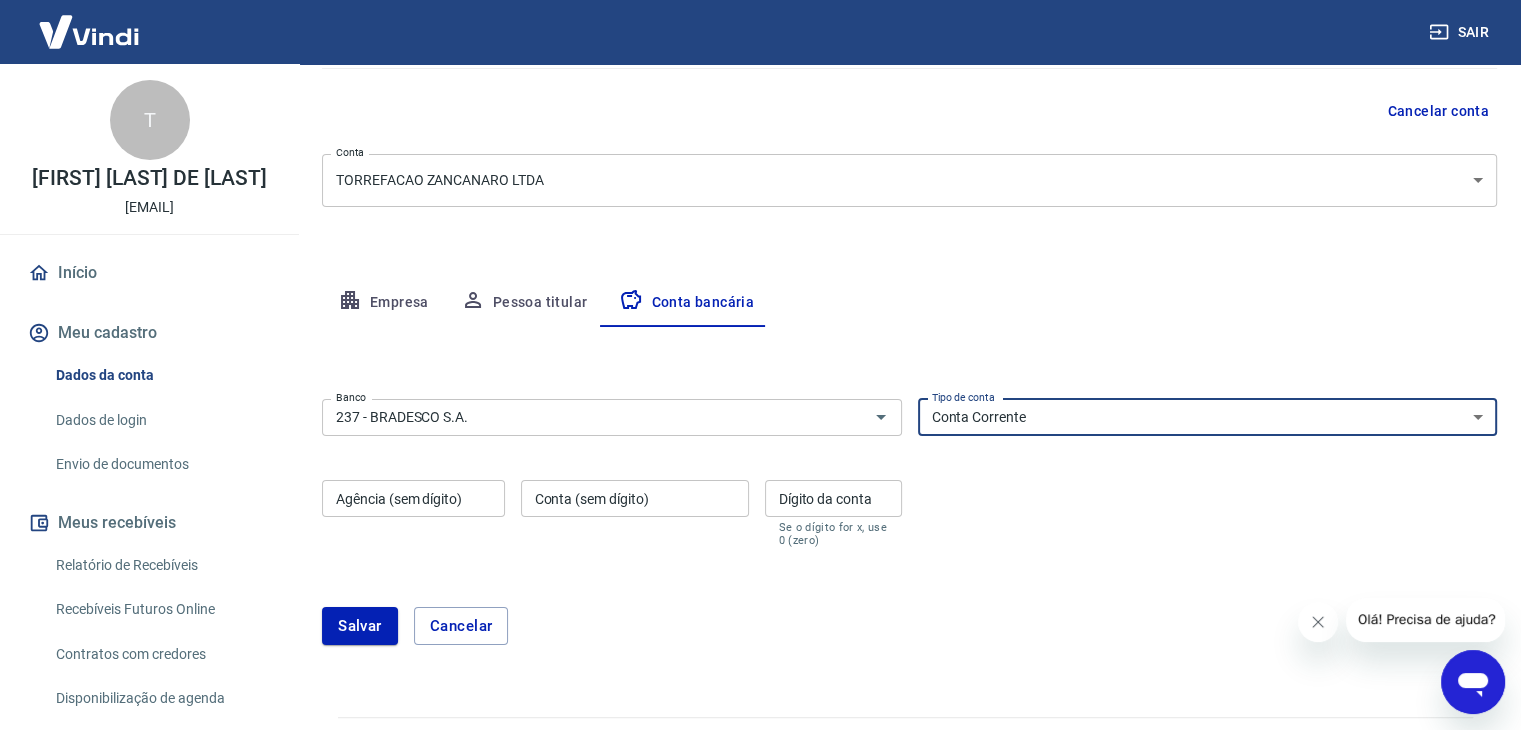 click on "Conta Corrente Conta Poupança" at bounding box center [1208, 417] 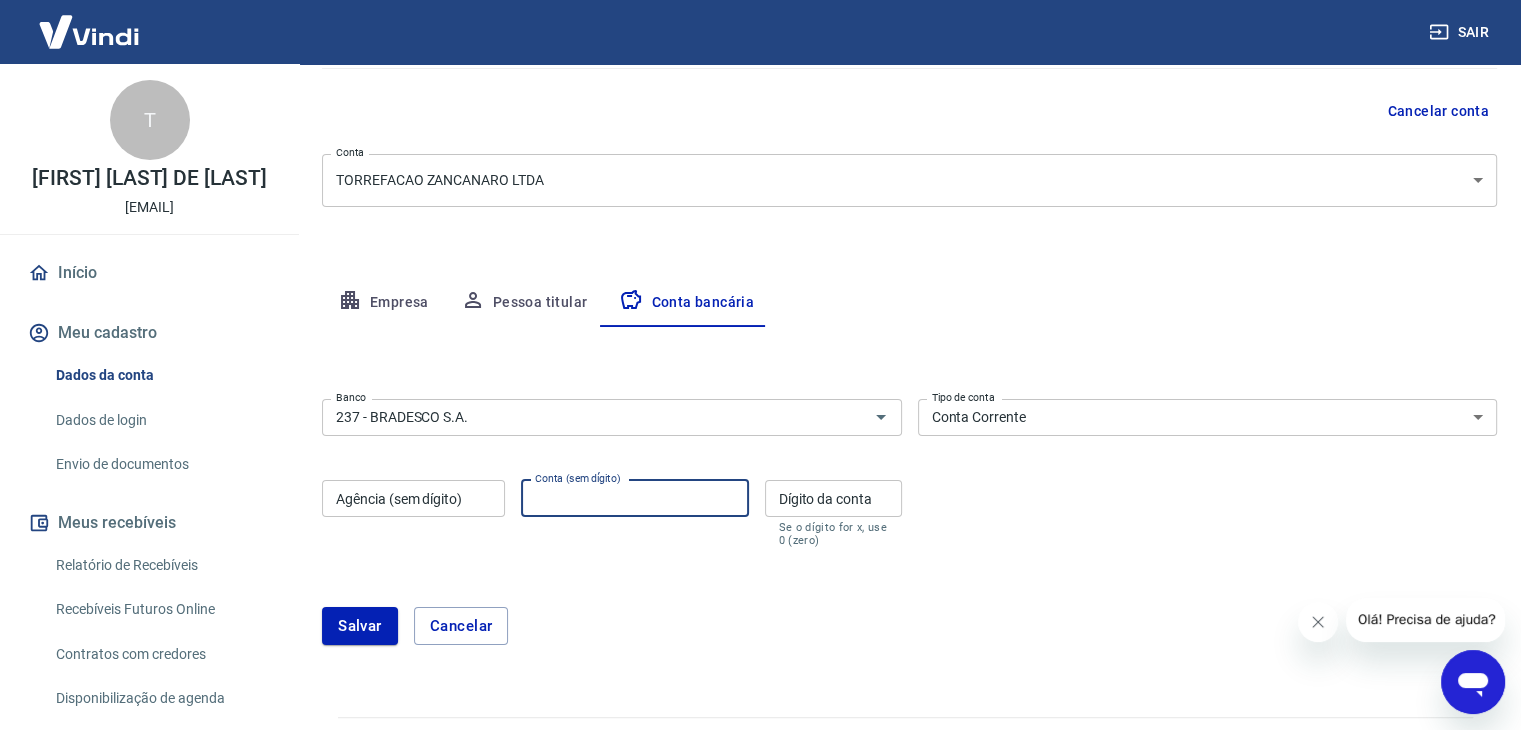 click on "Conta (sem dígito)" at bounding box center (635, 498) 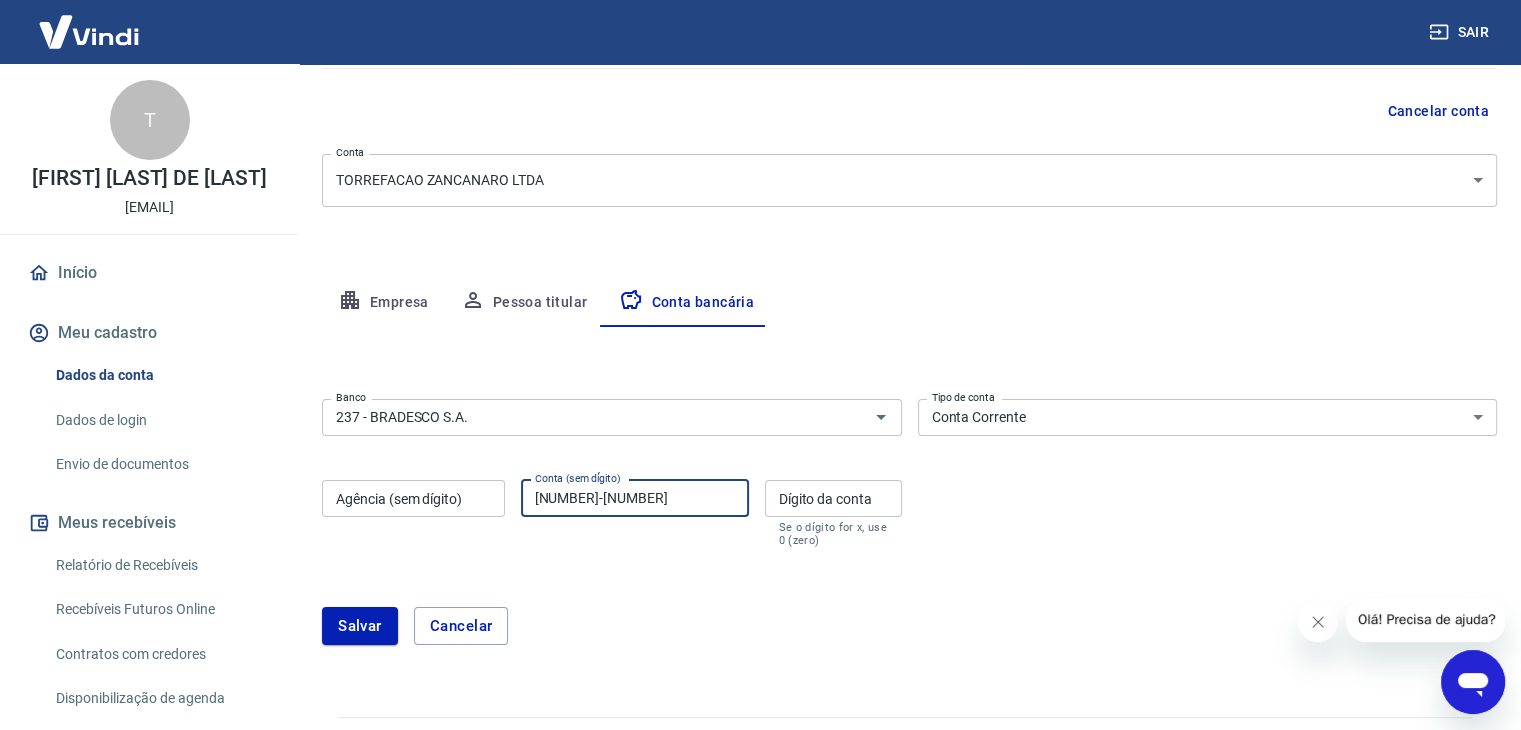 type on "0807932-3" 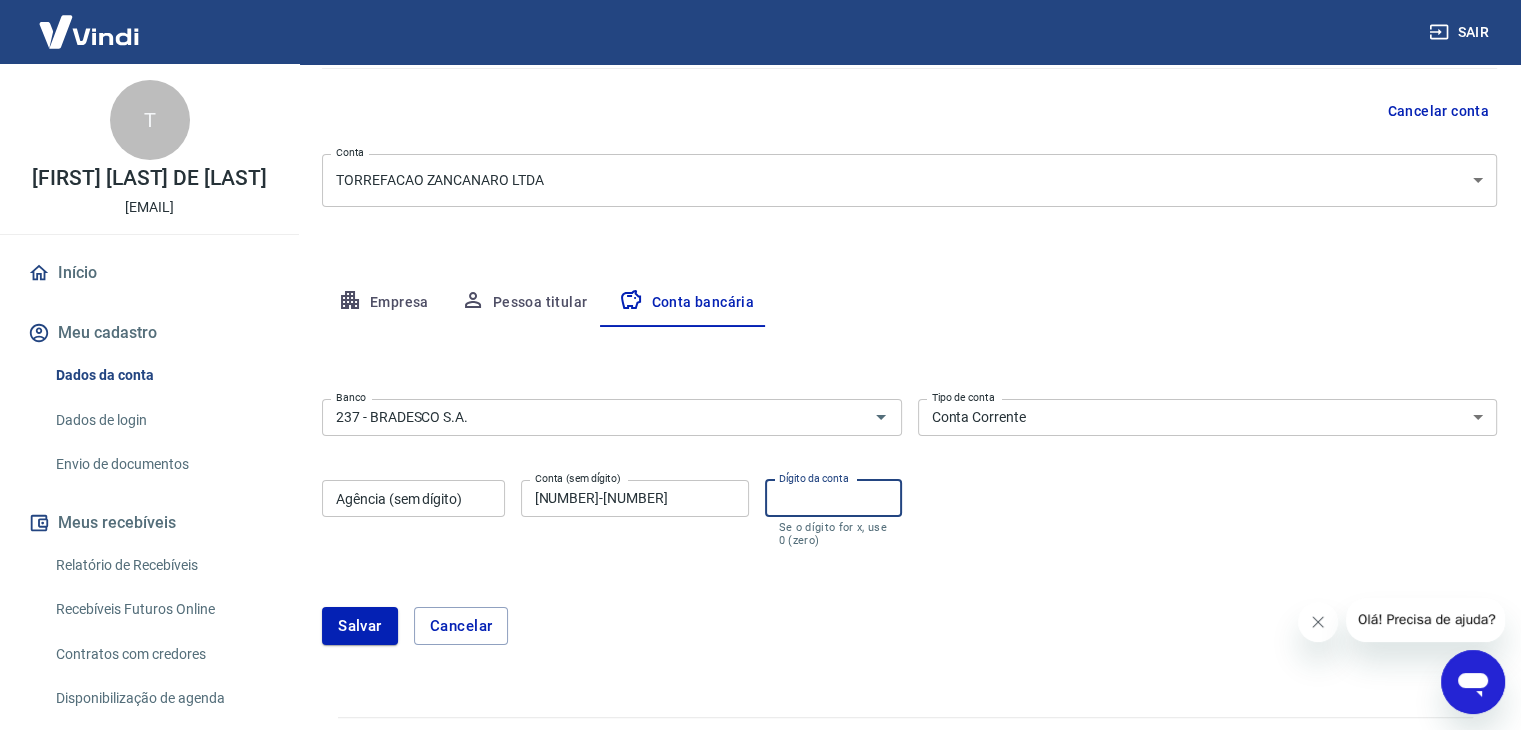click on "Dígito da conta" at bounding box center [833, 498] 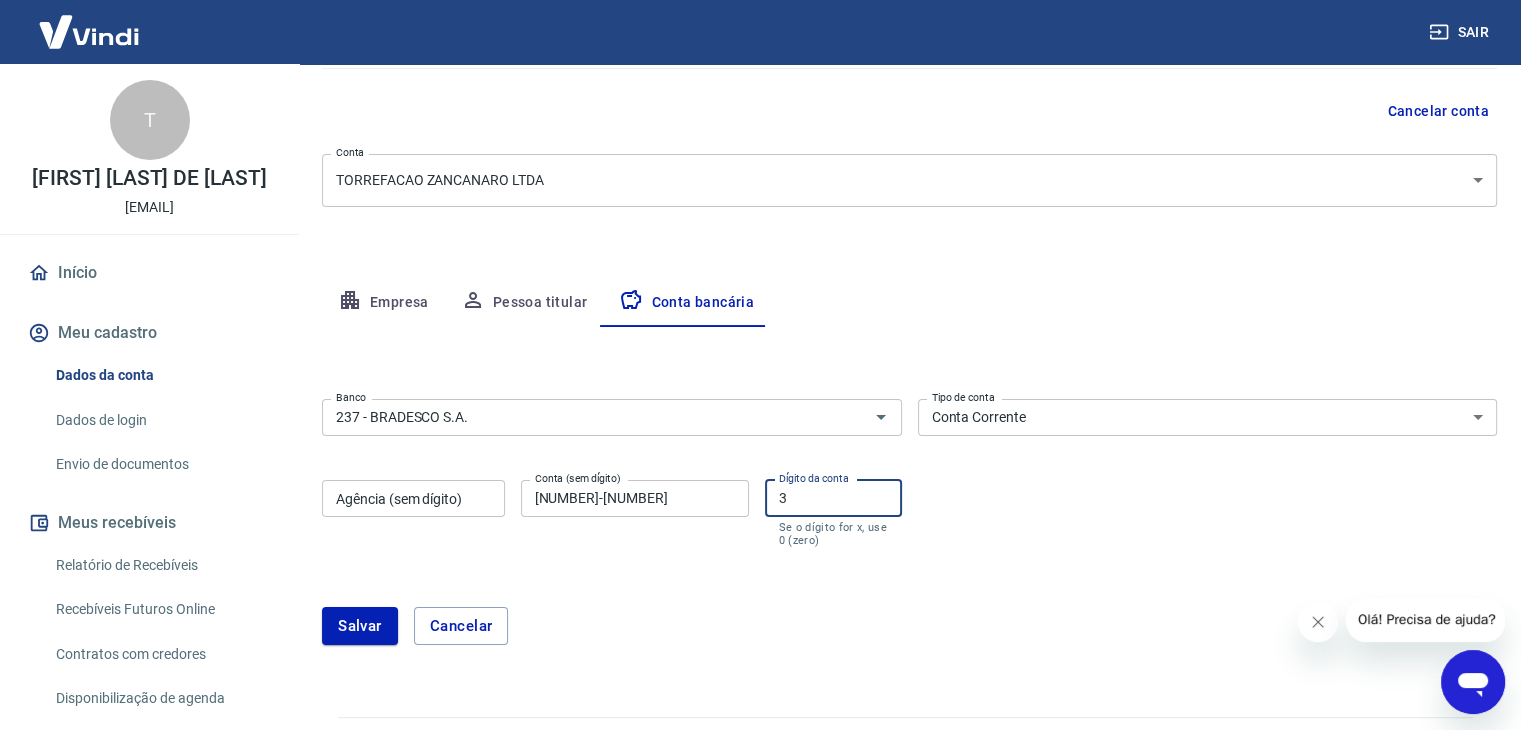 type on "3" 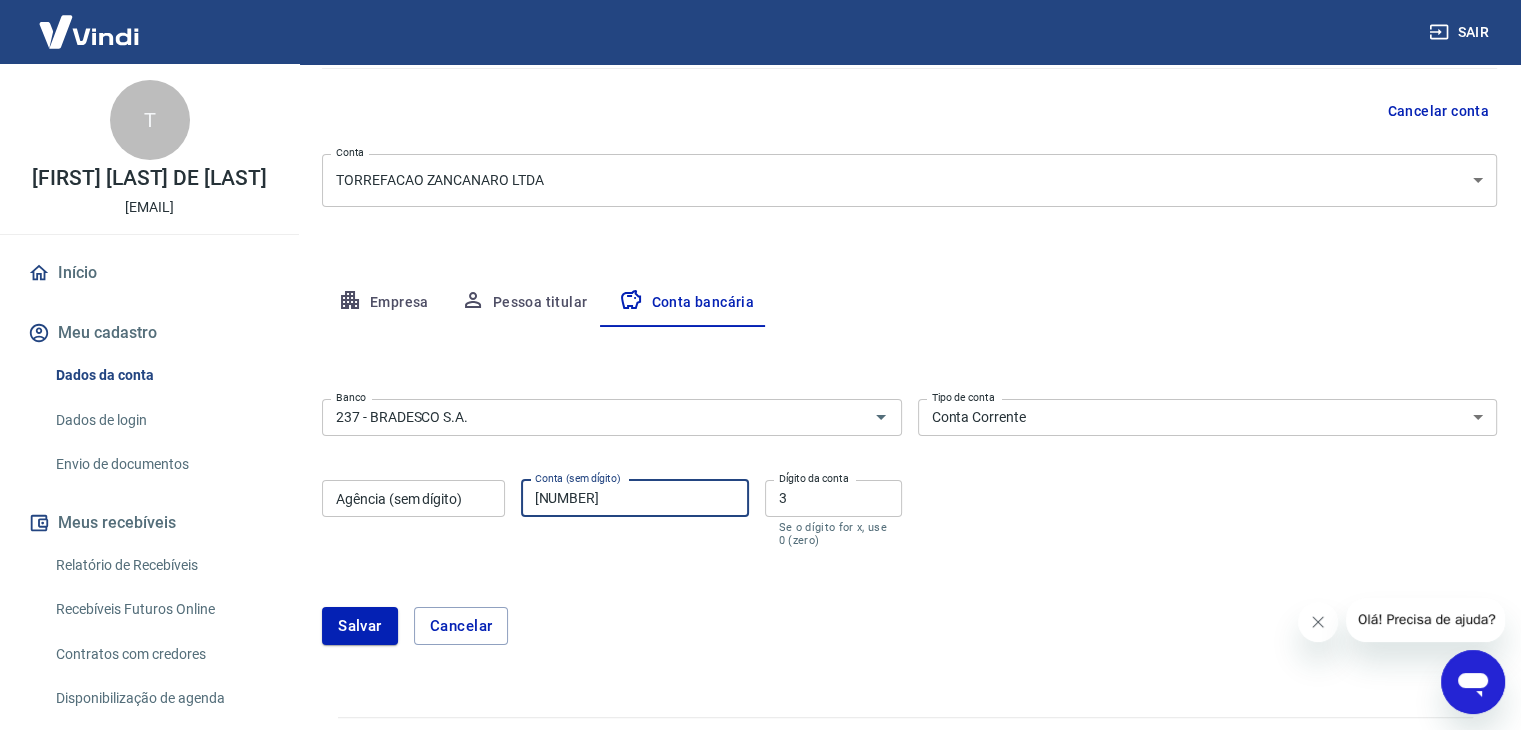 type on "0807932" 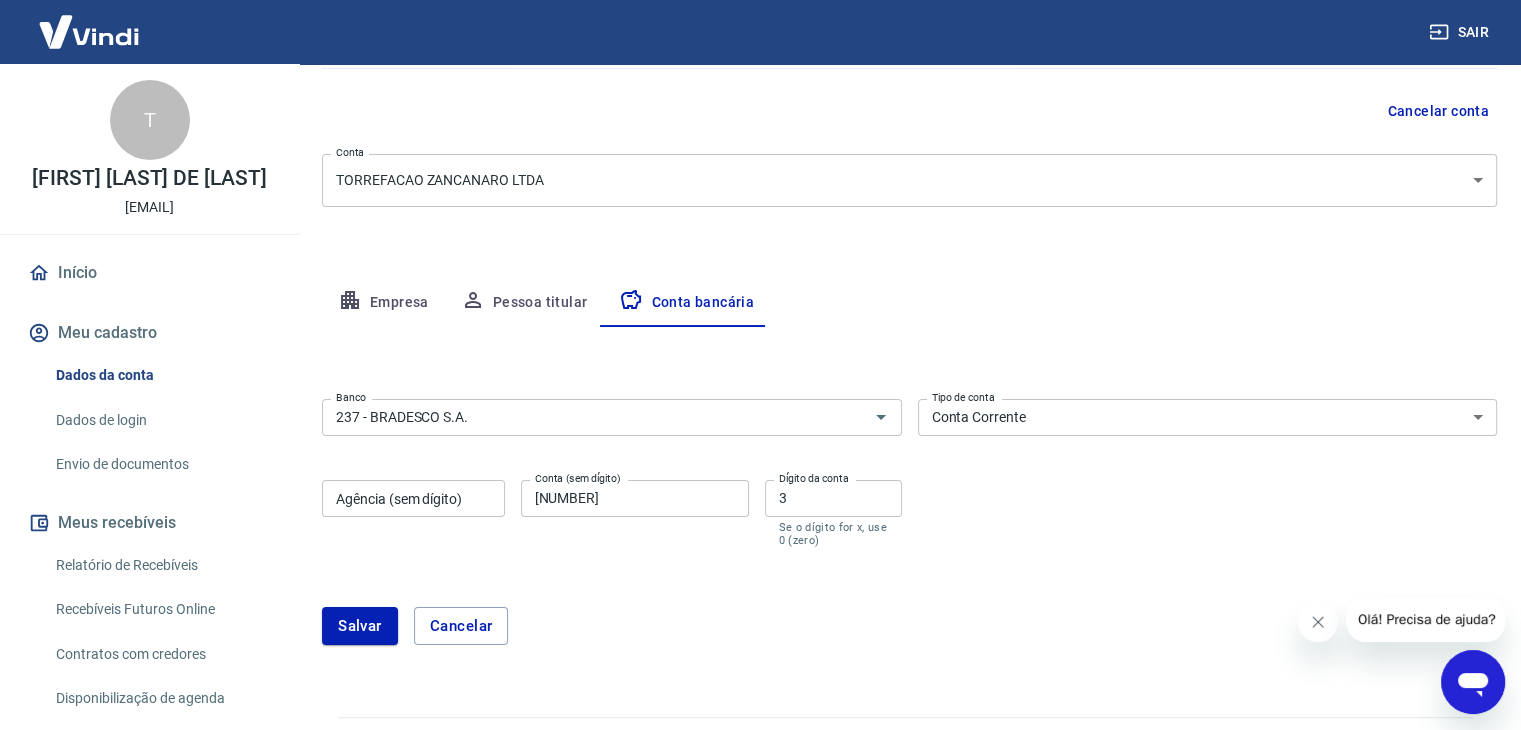 click on "Banco 237 - BRADESCO S.A. Banco Tipo de conta Conta Corrente Conta Poupança Tipo de conta Agência (sem dígito) Agência (sem dígito) Conta (sem dígito) 0807932 Conta (sem dígito) Dígito da conta 3 Dígito da conta Se o dígito for x, use 0 (zero) Atenção Ao cadastrar uma nova conta bancária, faremos um crédito de valor simbólico na conta bancária informada. Este crédito é apenas para verificação de segurança e será feito automaticamente após a alteração da conta. Salvar Cancelar" at bounding box center (909, 530) 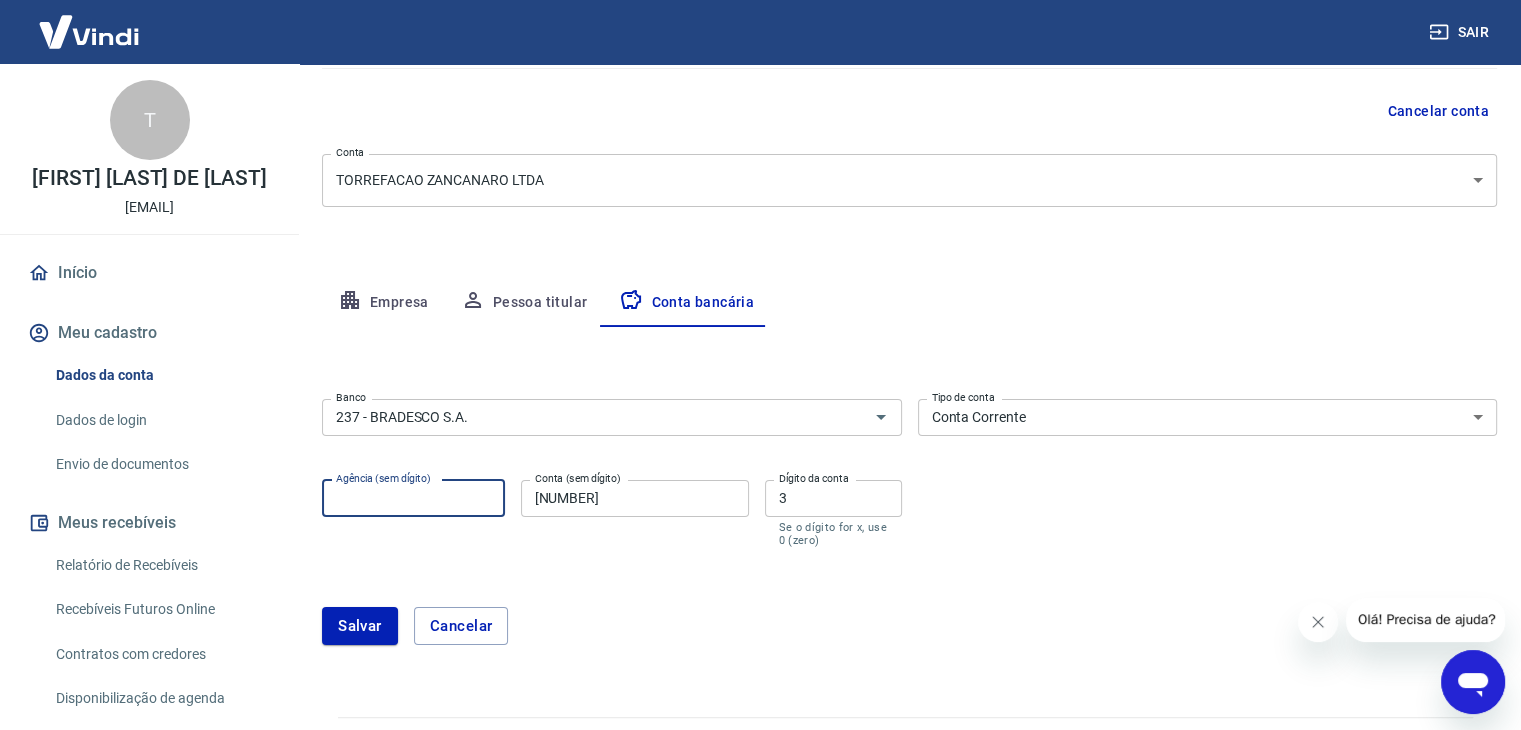 click on "Agência (sem dígito)" at bounding box center [413, 498] 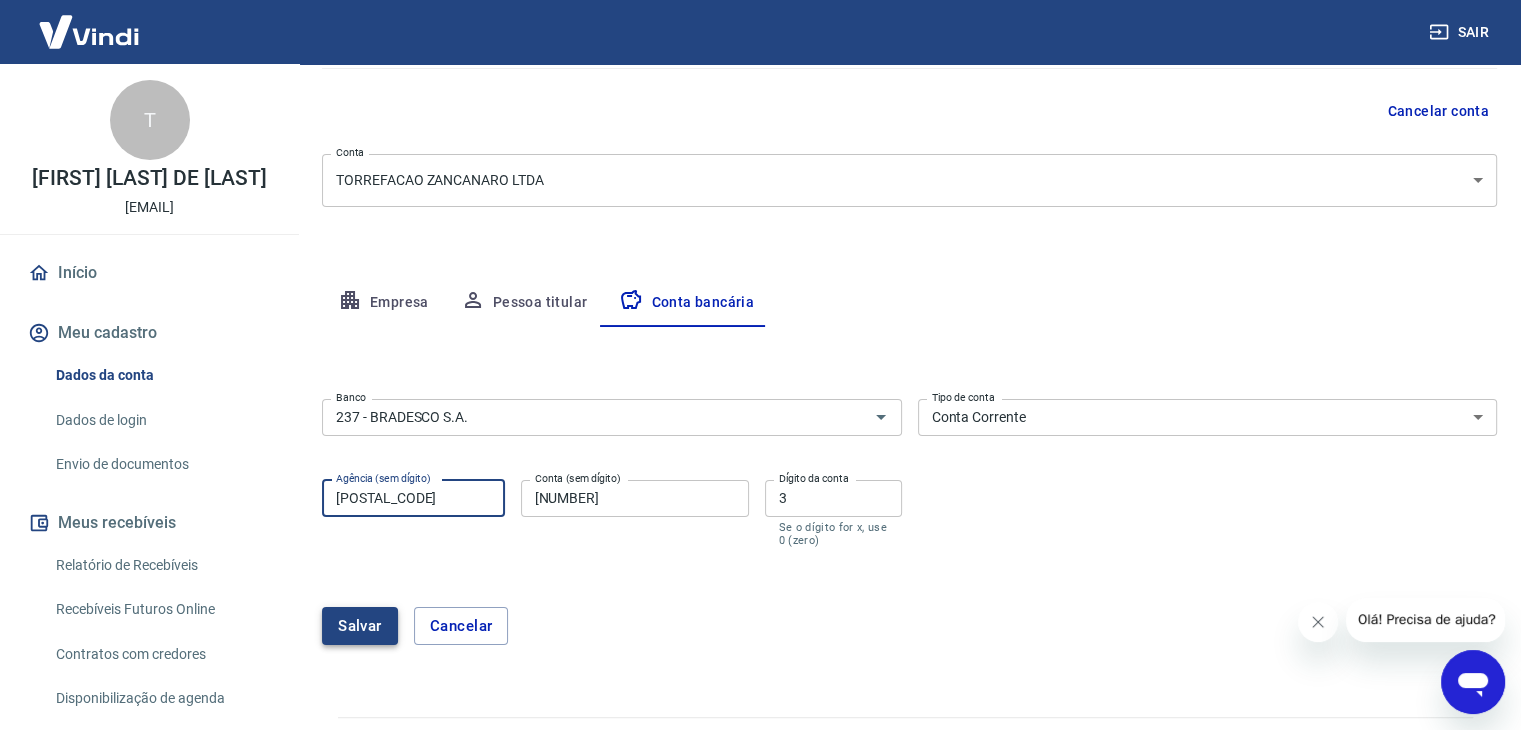 type on "0241" 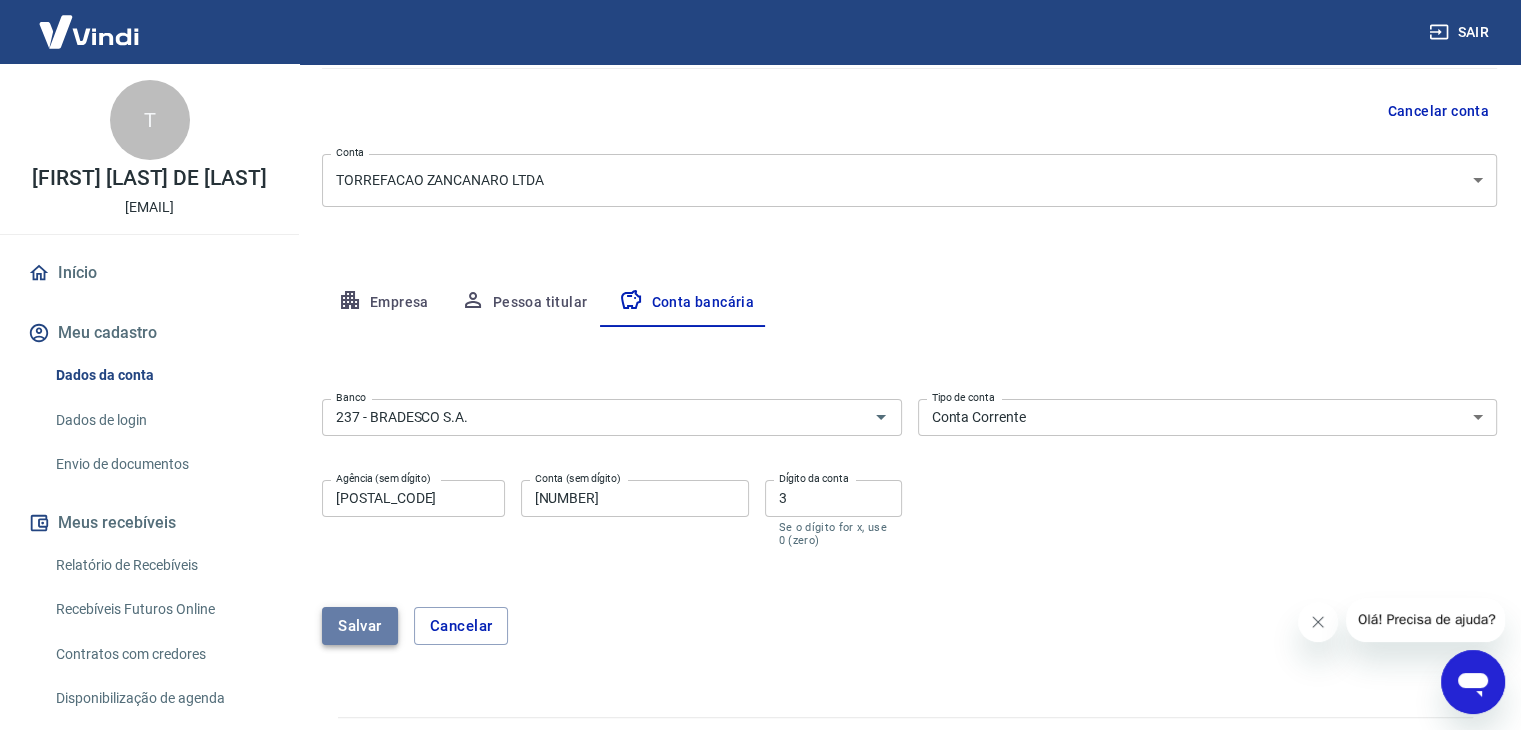 click on "Salvar" at bounding box center (360, 626) 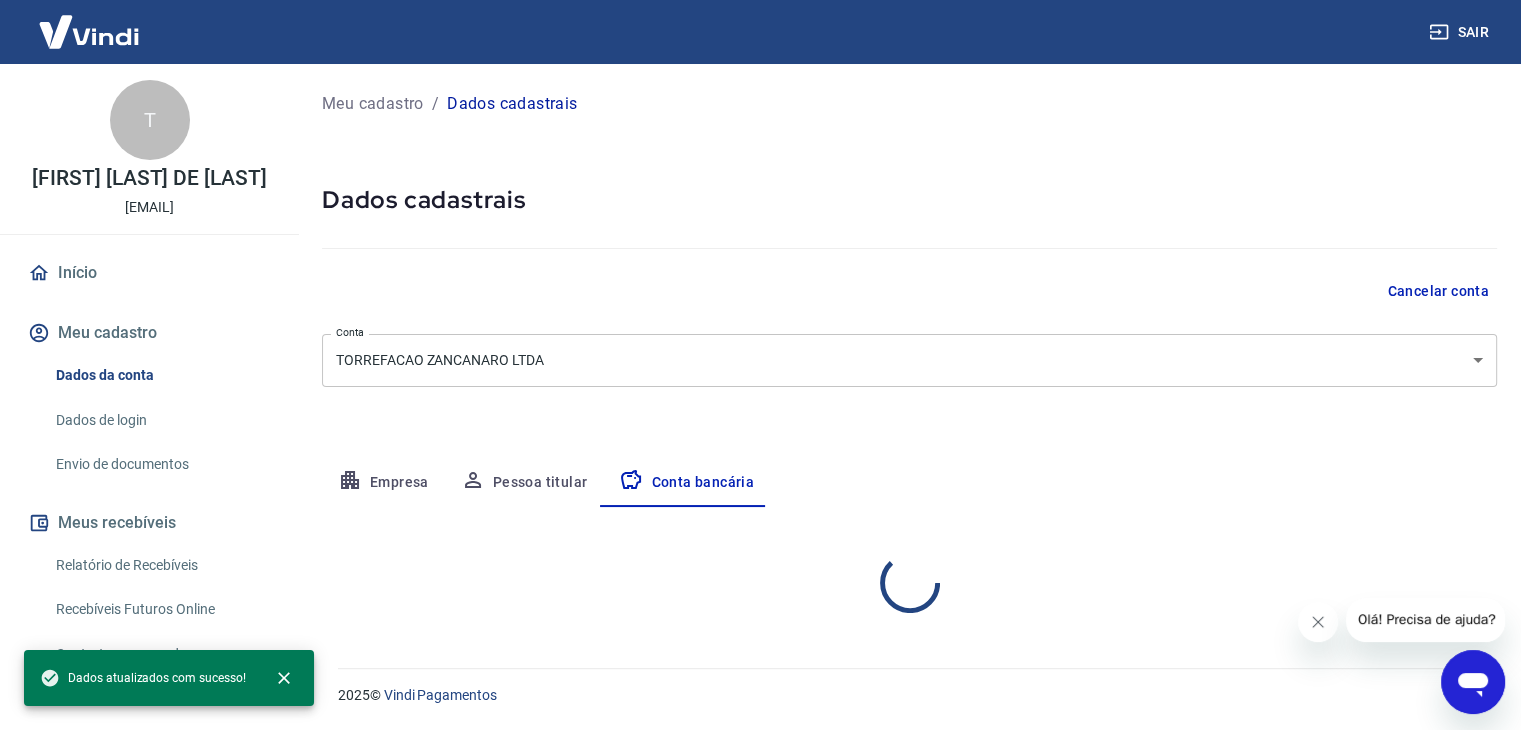 scroll, scrollTop: 0, scrollLeft: 0, axis: both 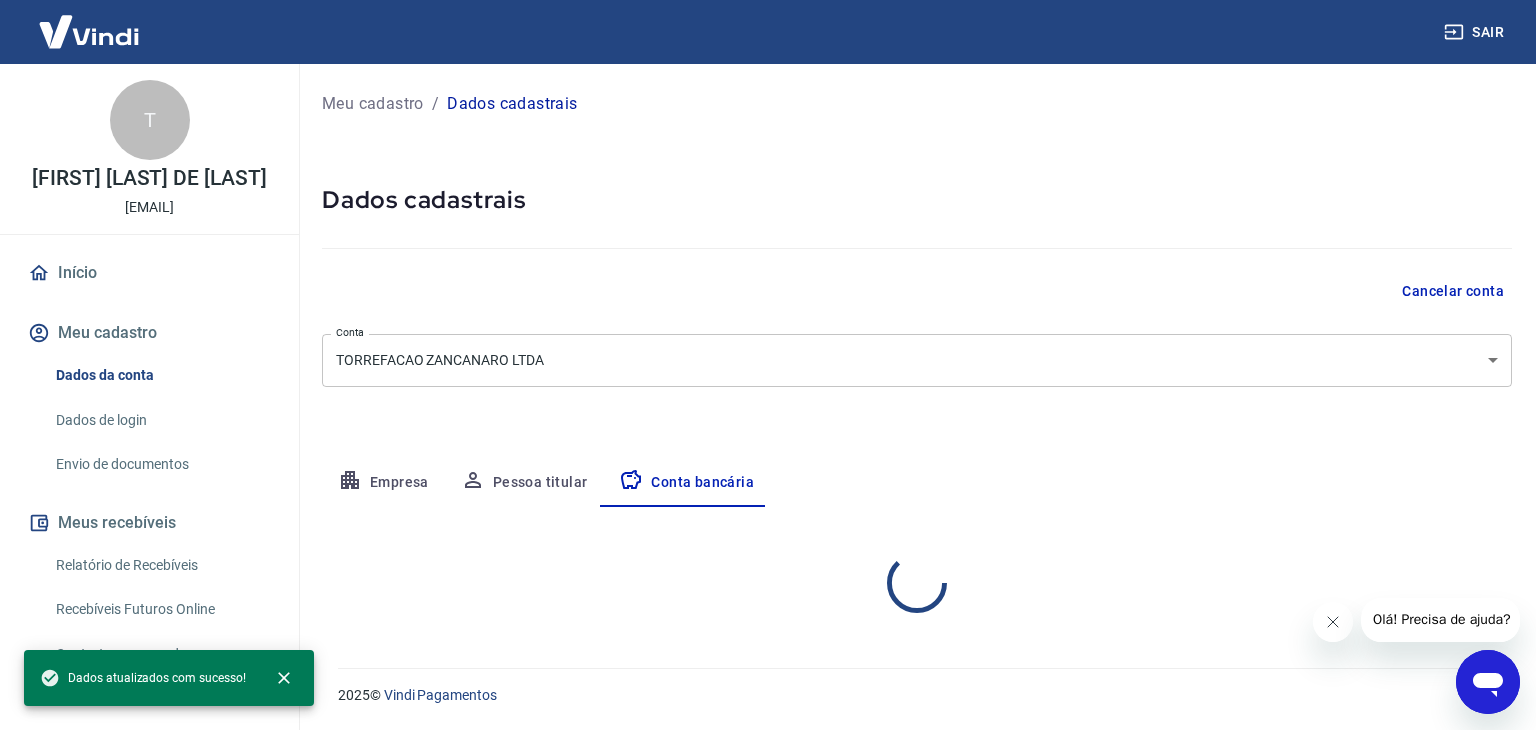 select on "1" 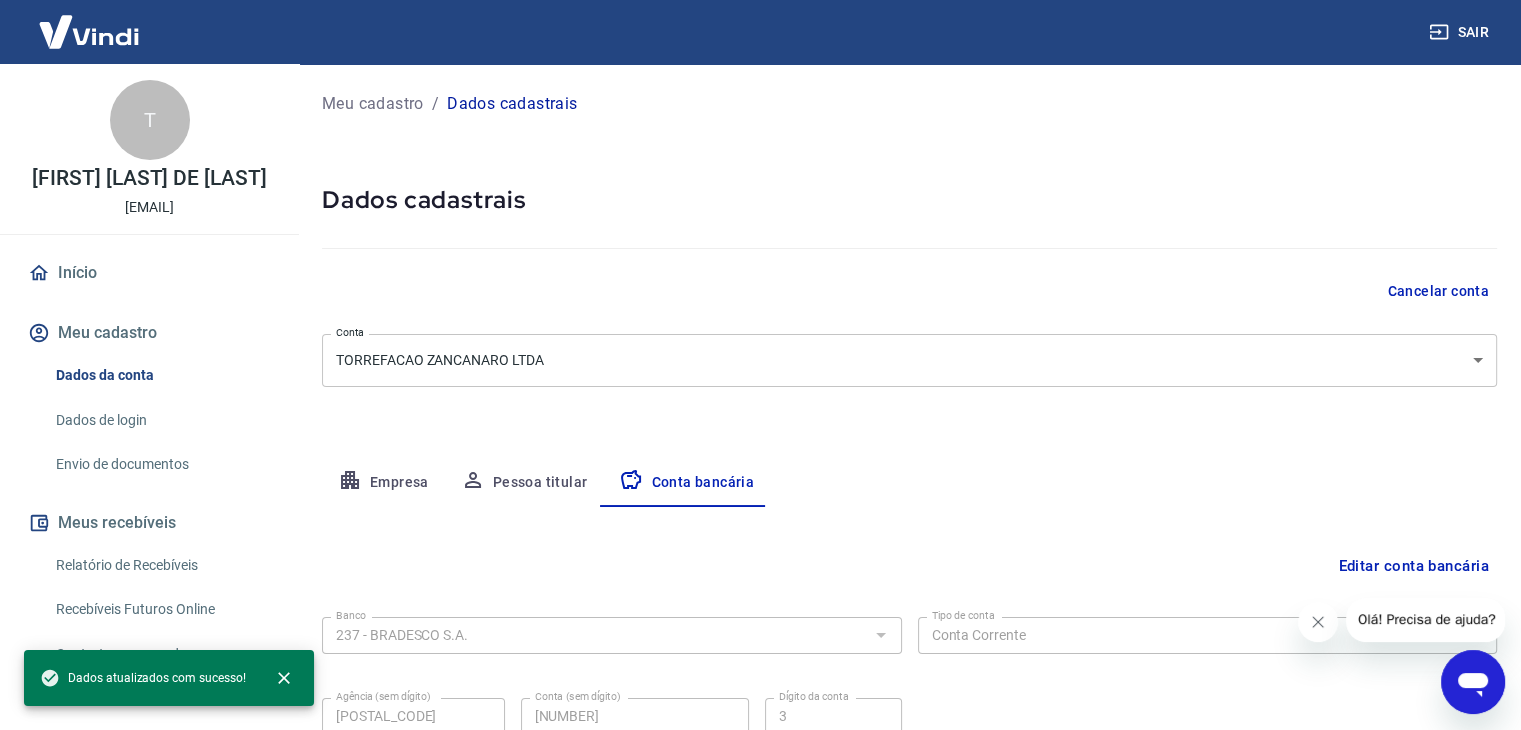 scroll, scrollTop: 180, scrollLeft: 0, axis: vertical 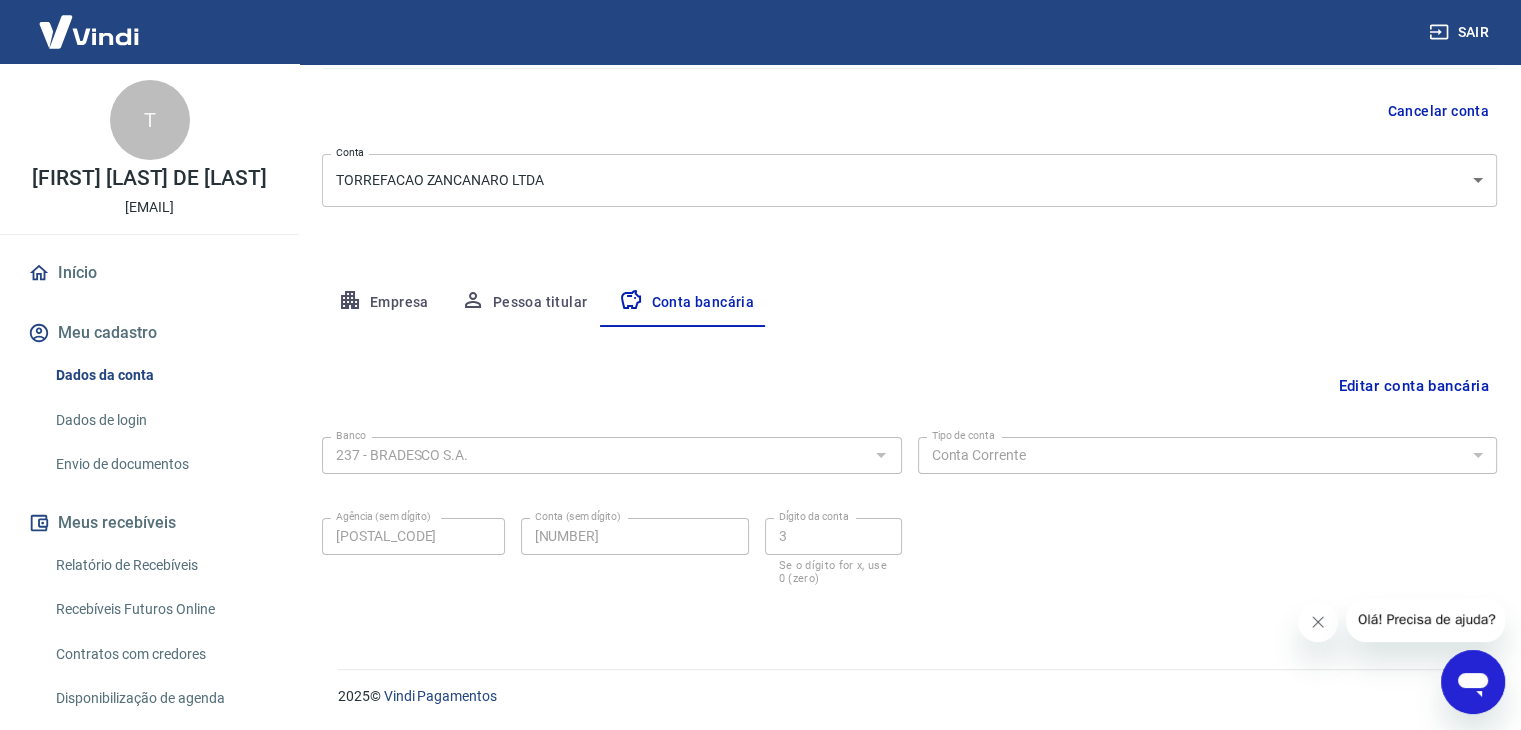 drag, startPoint x: 144, startPoint y: 137, endPoint x: 101, endPoint y: 33, distance: 112.53888 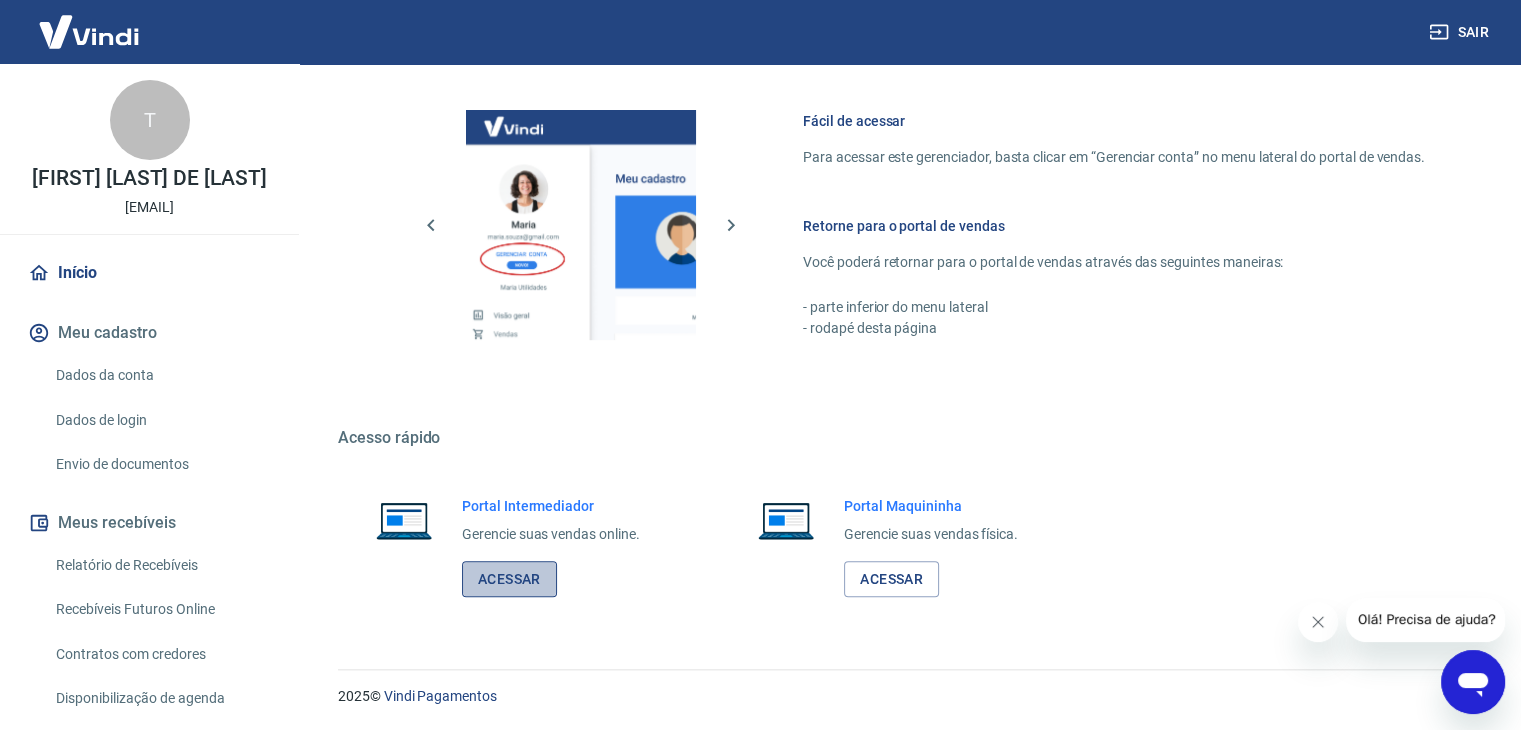 click on "Acessar" at bounding box center (509, 579) 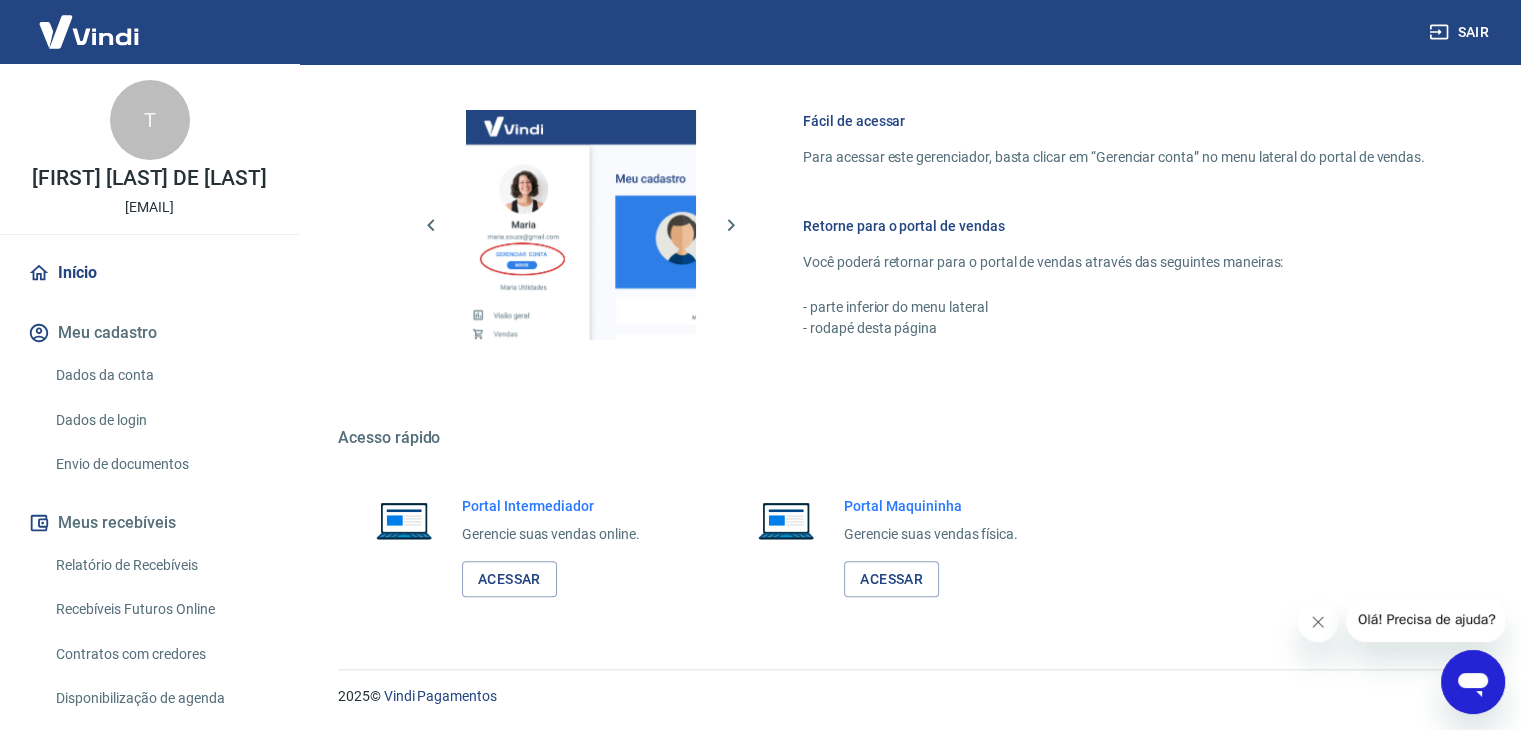 click on "Início" at bounding box center (149, 273) 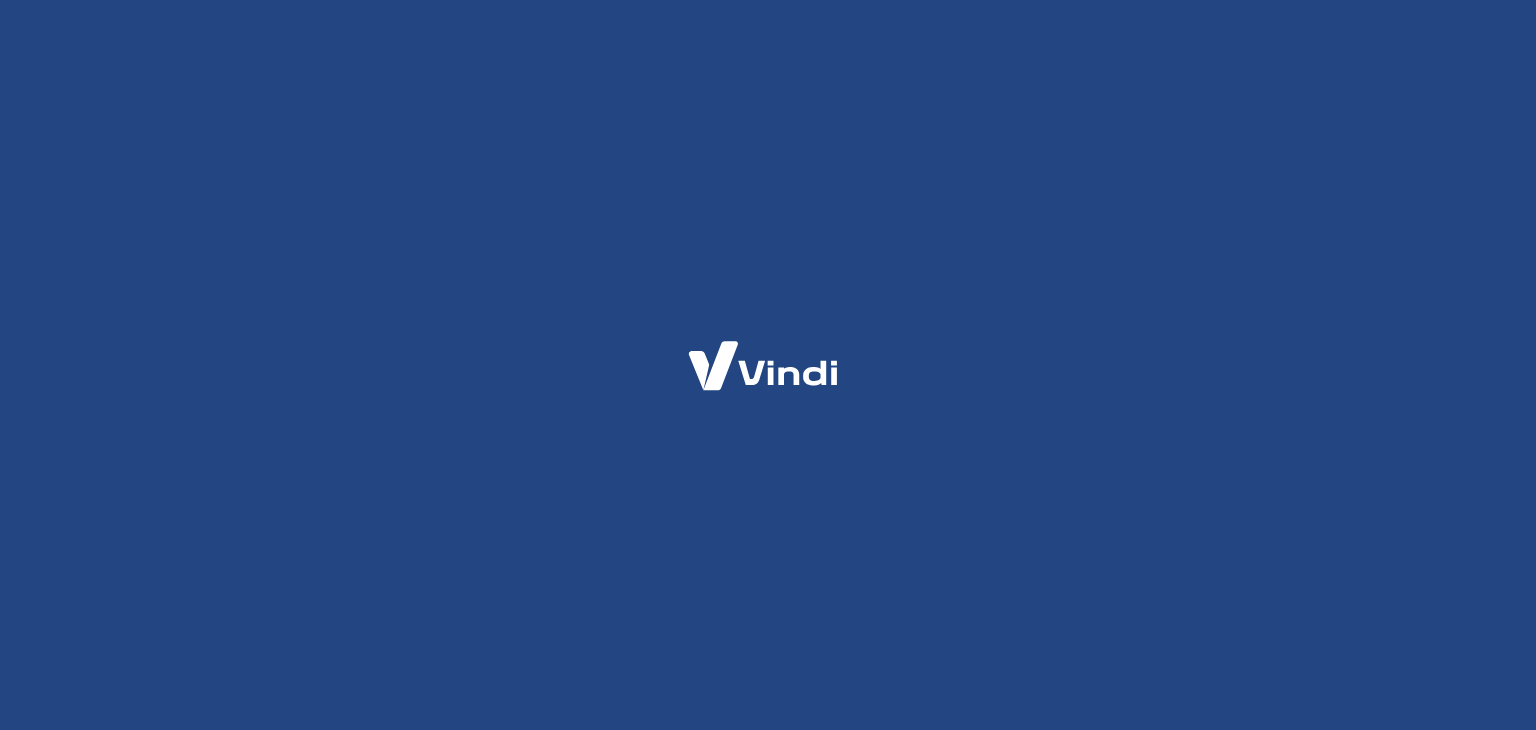 scroll, scrollTop: 0, scrollLeft: 0, axis: both 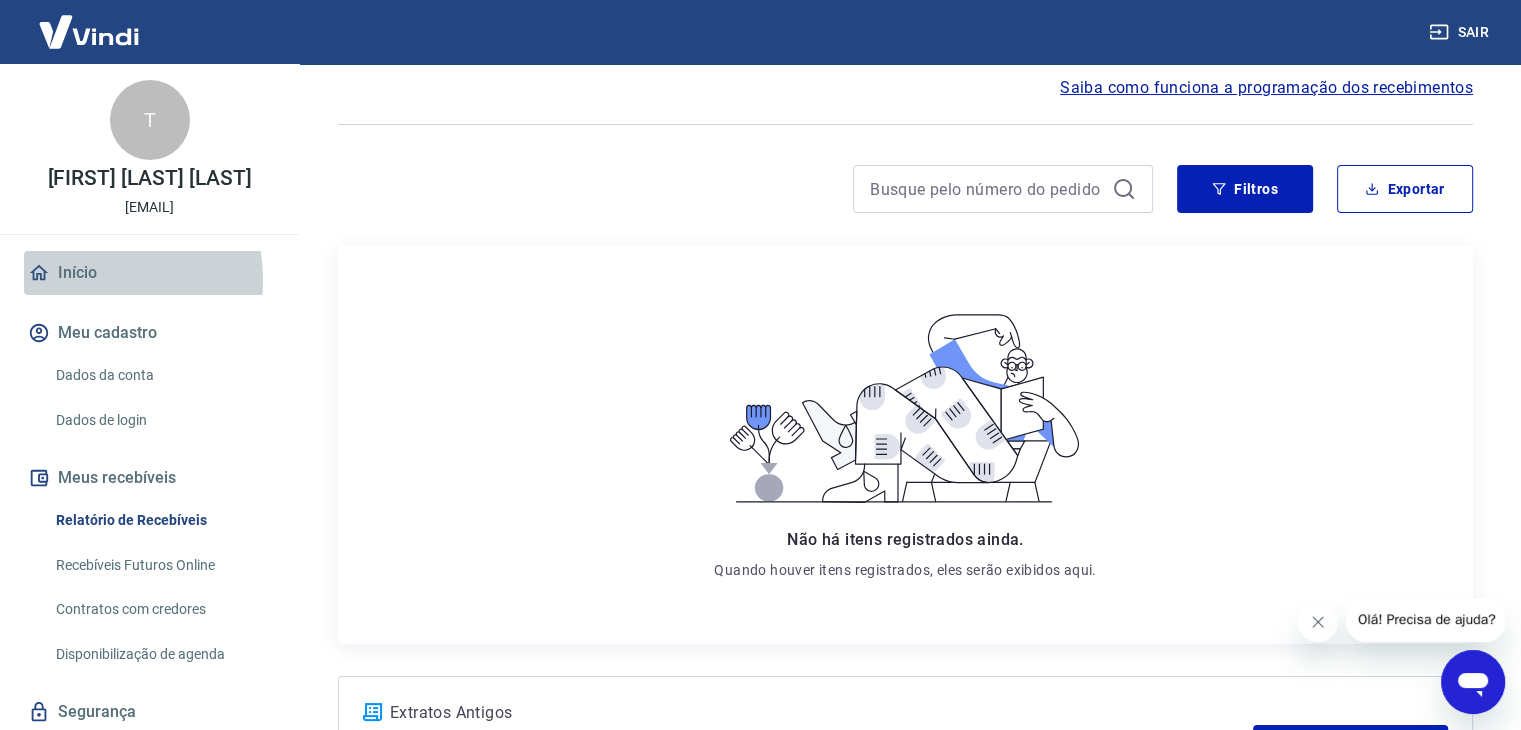 click on "Início" at bounding box center (149, 273) 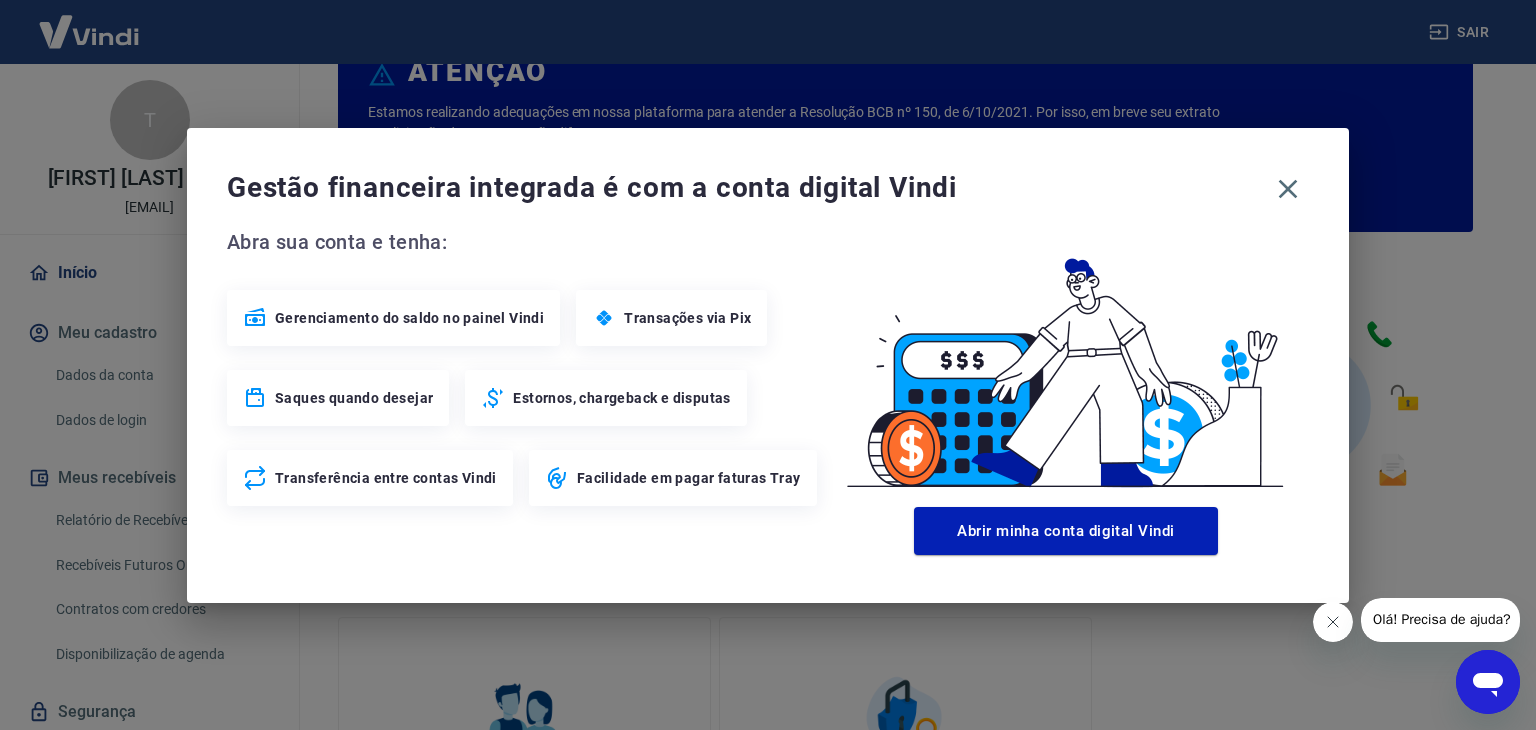 scroll, scrollTop: 232, scrollLeft: 0, axis: vertical 